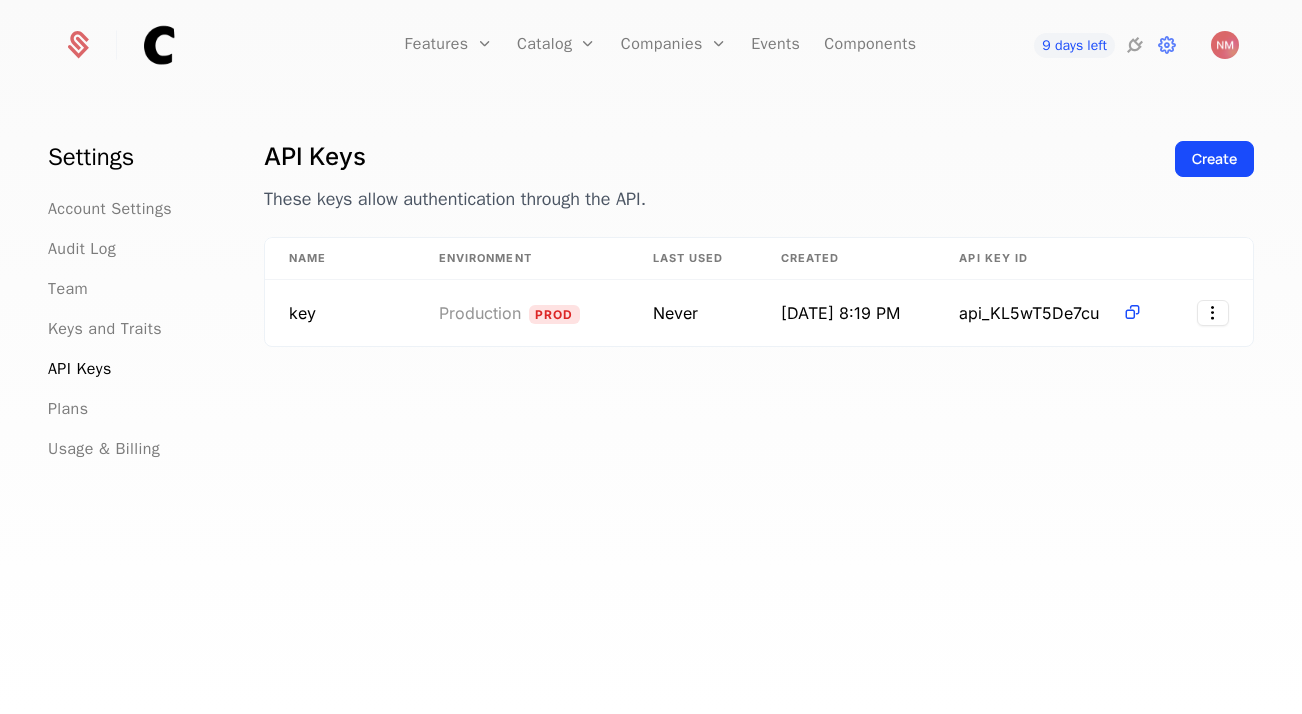 scroll, scrollTop: 0, scrollLeft: 0, axis: both 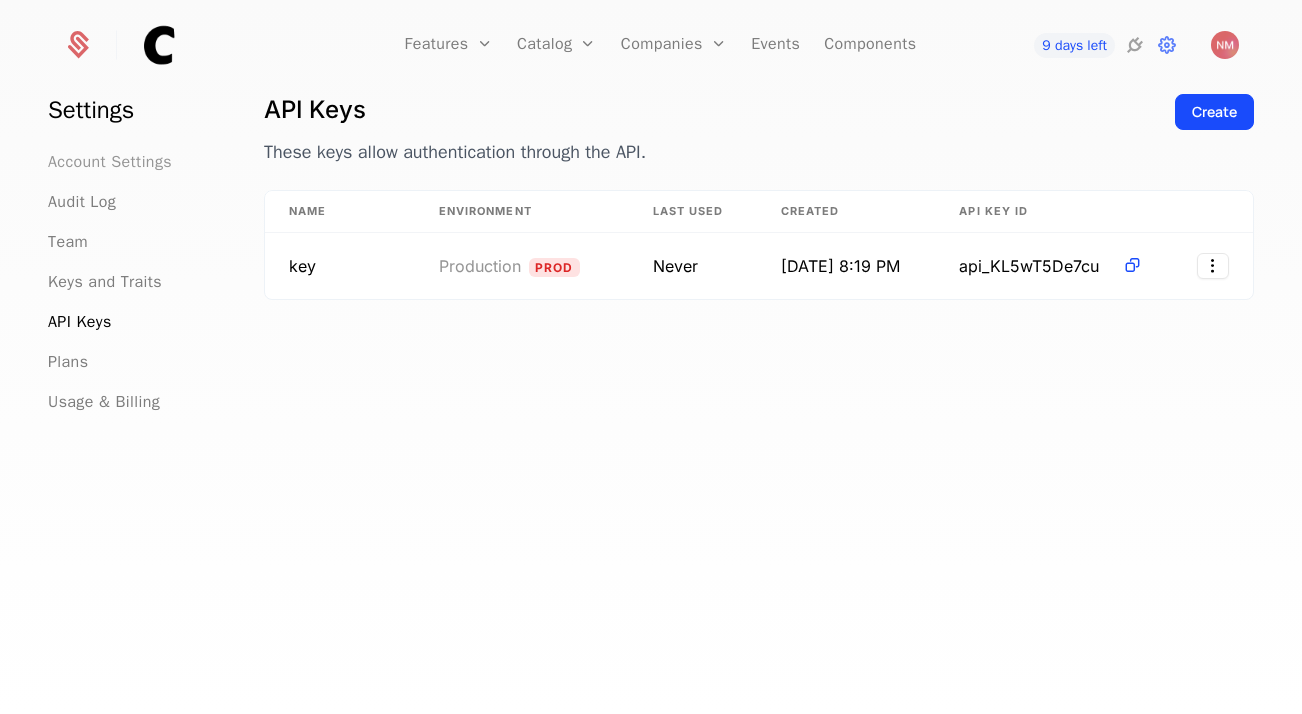click on "Account Settings" at bounding box center (110, 162) 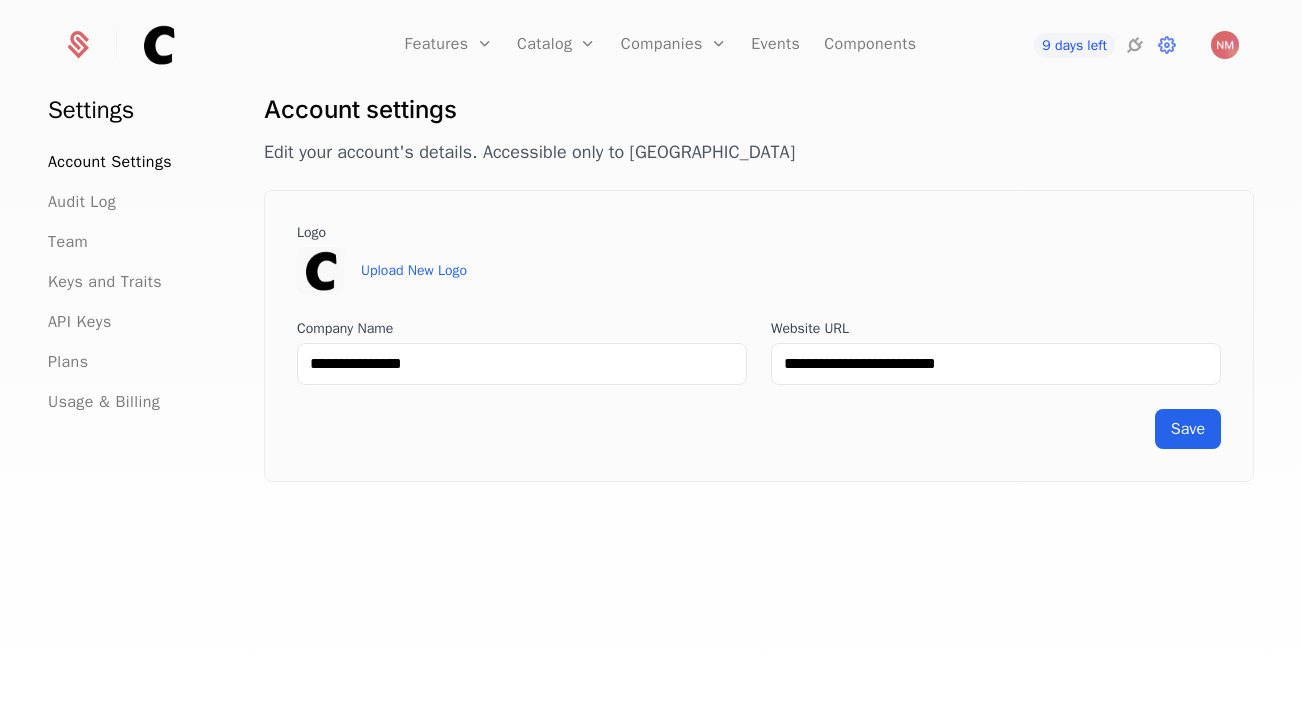 click on "Audit Log" at bounding box center (132, 202) 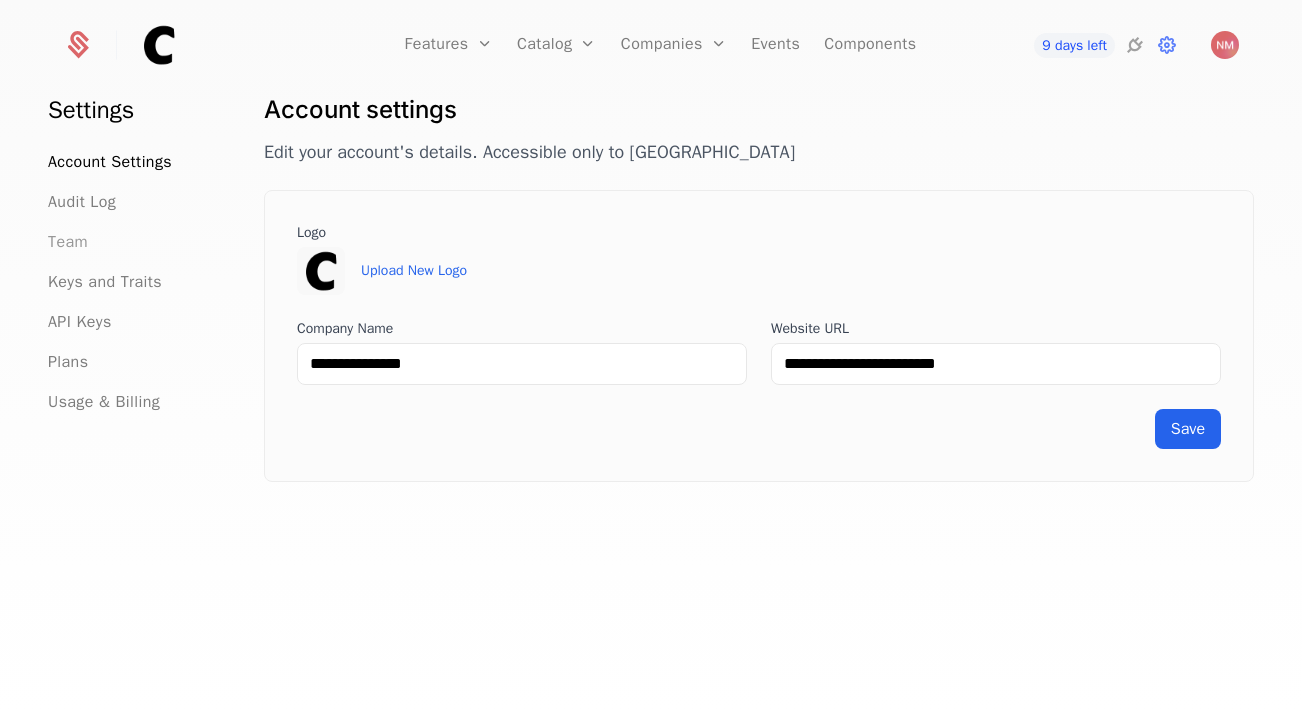 click on "Team" at bounding box center [68, 242] 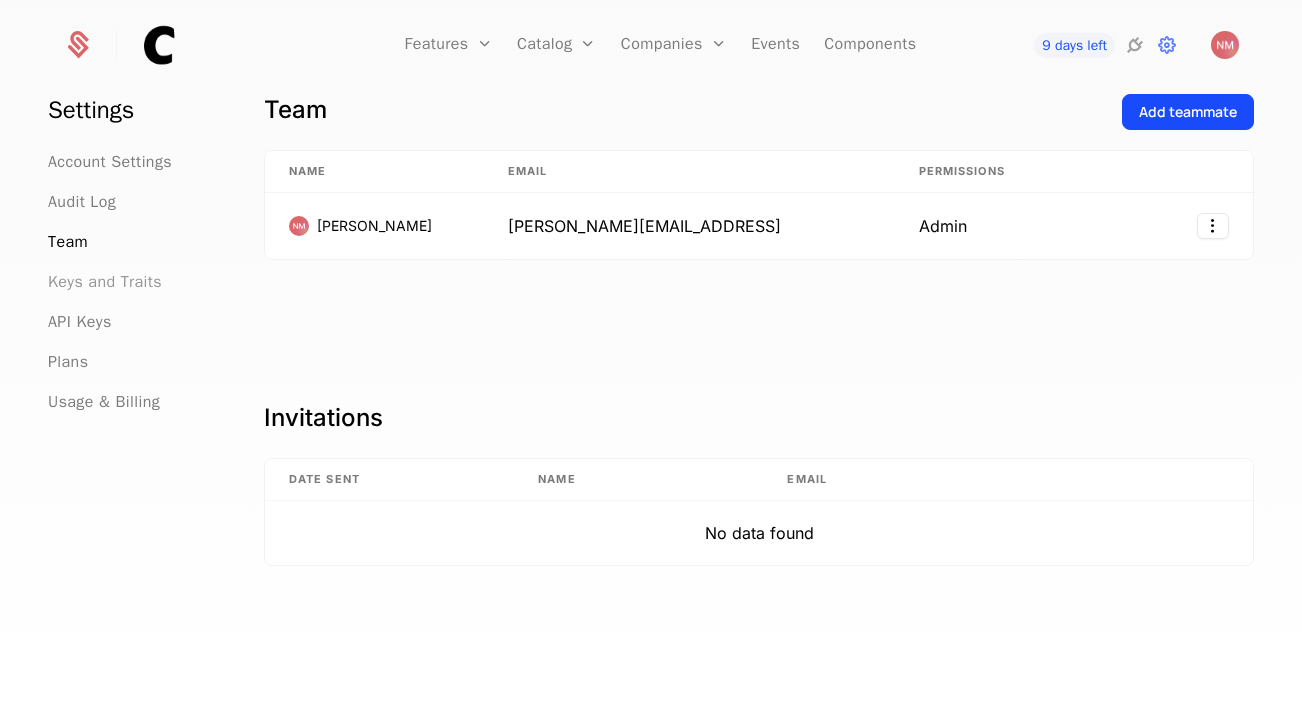 click on "Keys and Traits" at bounding box center [105, 282] 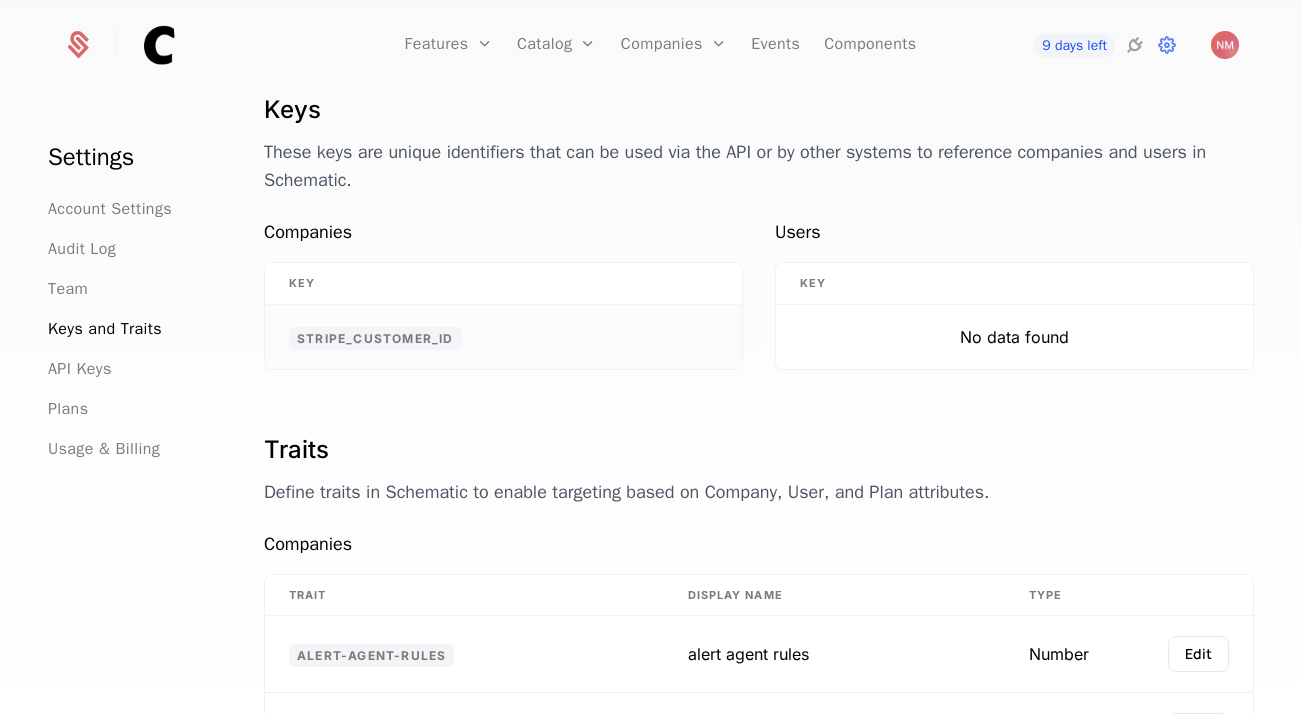 click on "stripe_customer_id" at bounding box center [375, 338] 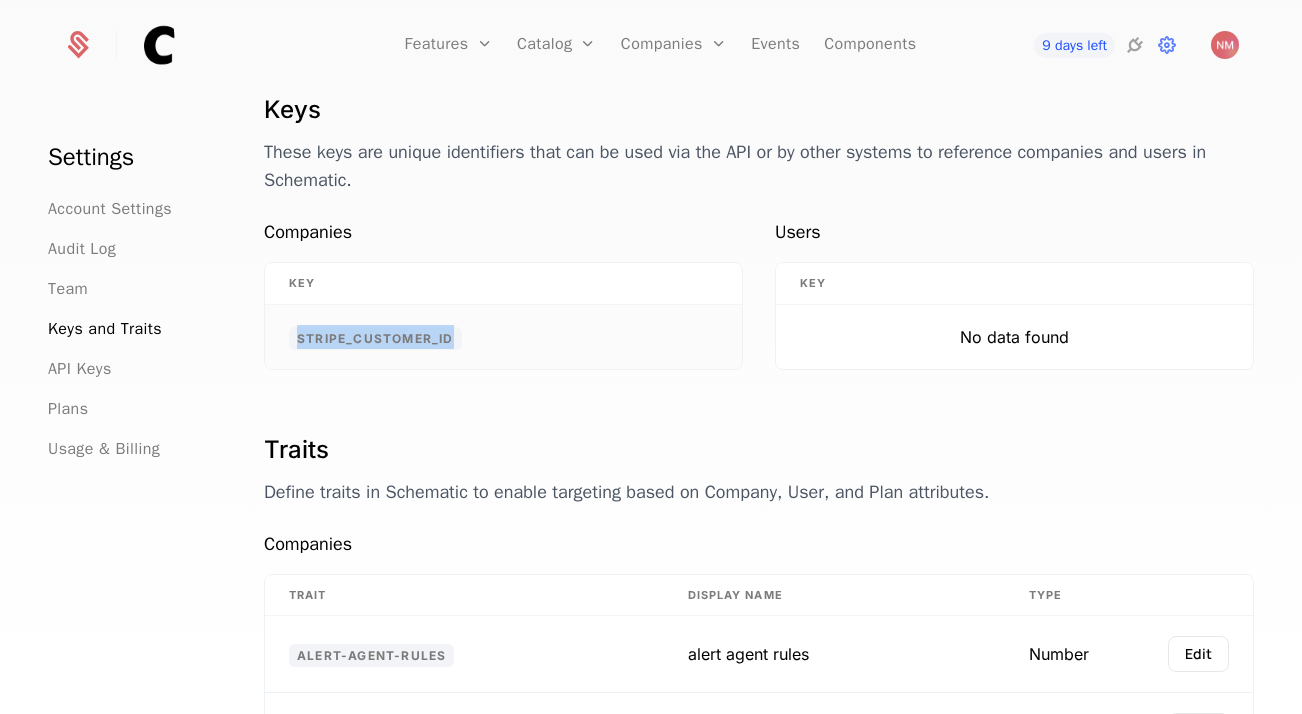 click on "stripe_customer_id" at bounding box center (375, 338) 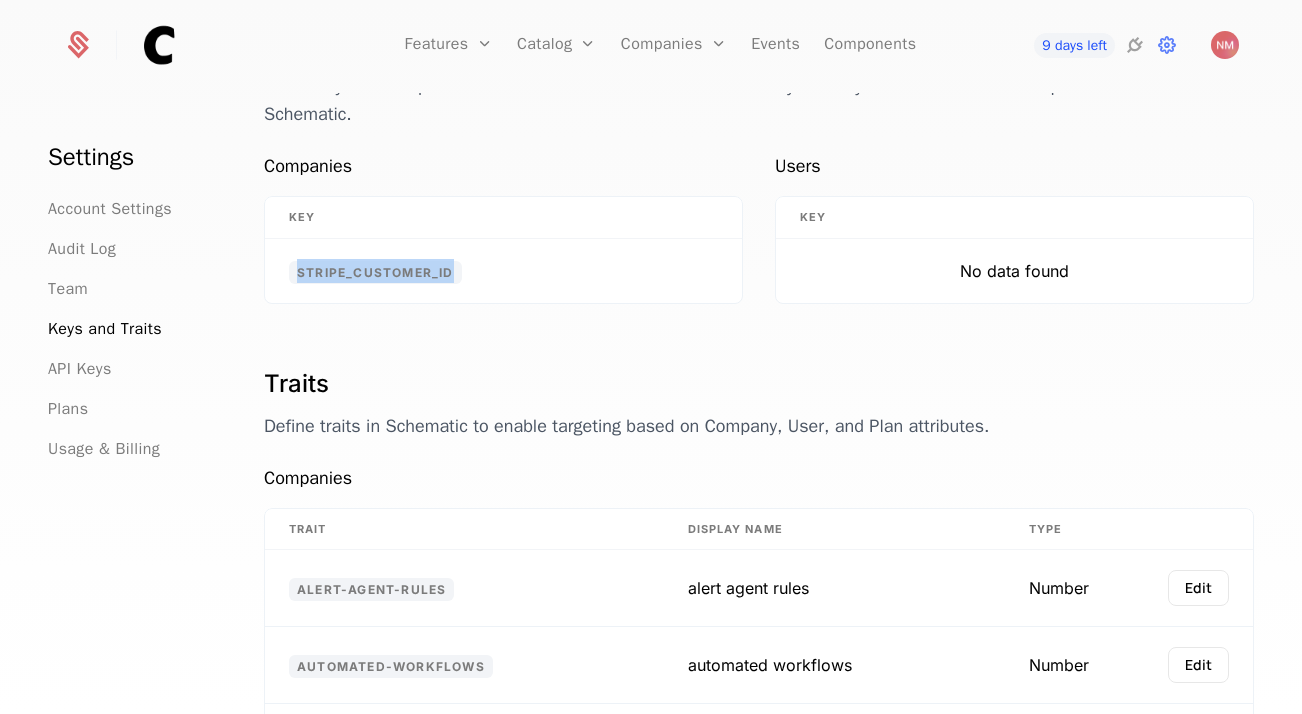 scroll, scrollTop: 71, scrollLeft: 0, axis: vertical 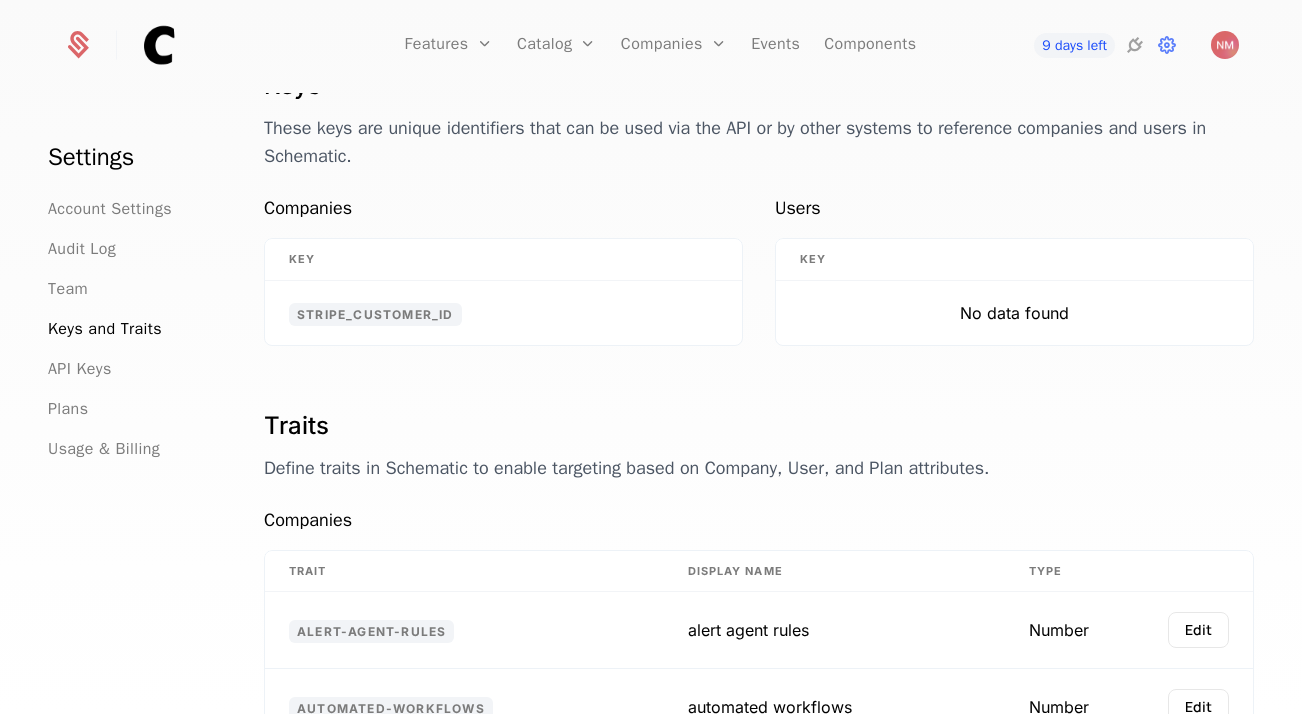 click on "Key" at bounding box center [503, 260] 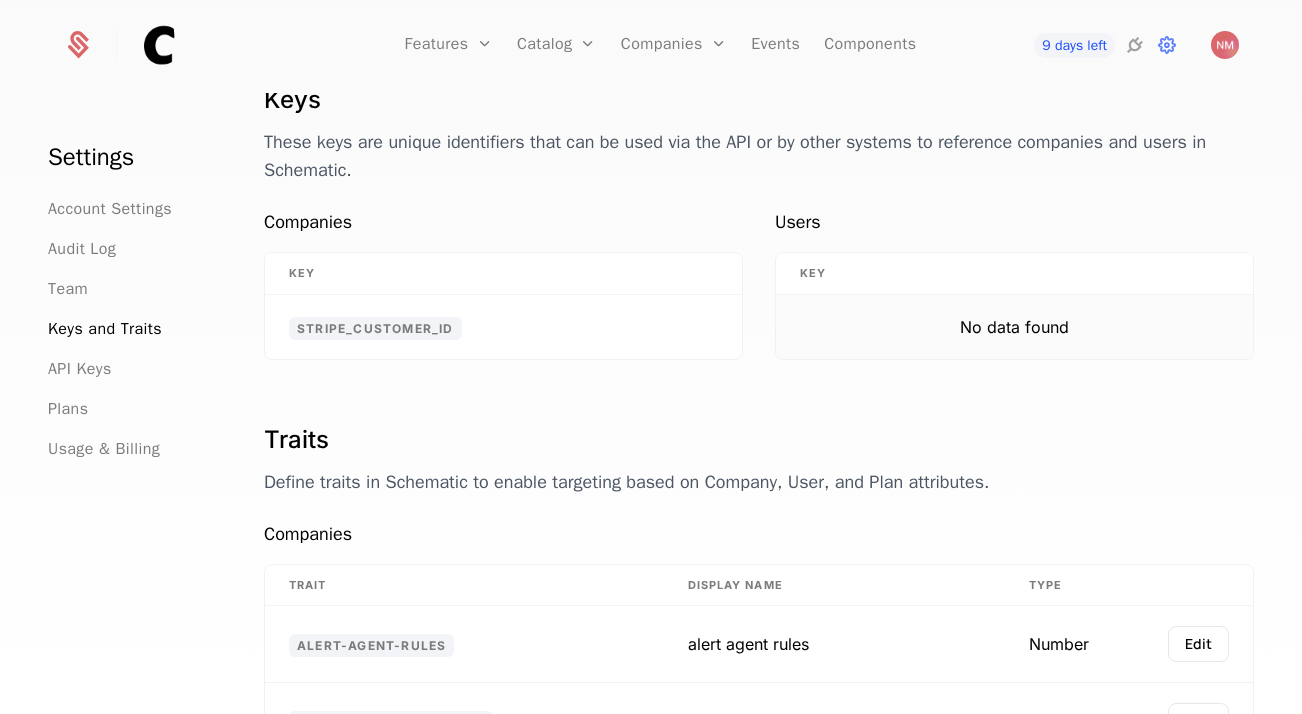 scroll, scrollTop: 3, scrollLeft: 0, axis: vertical 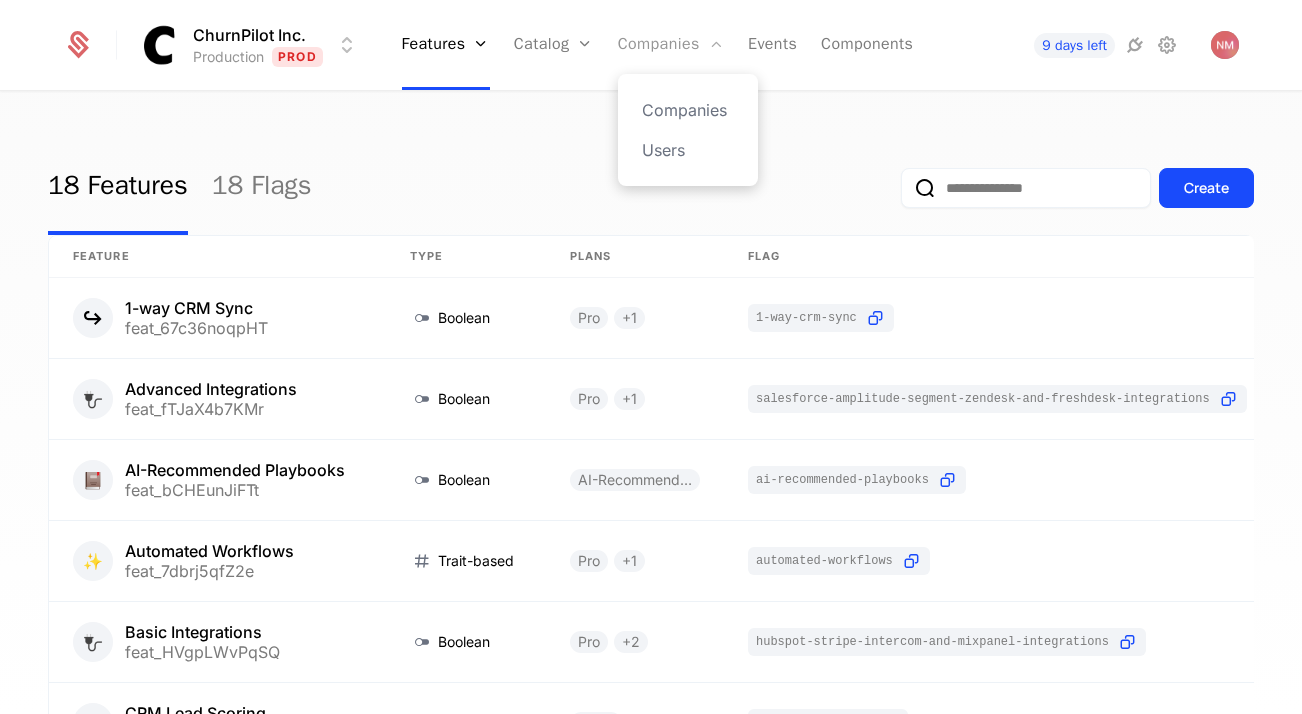 click on "Companies" at bounding box center (671, 45) 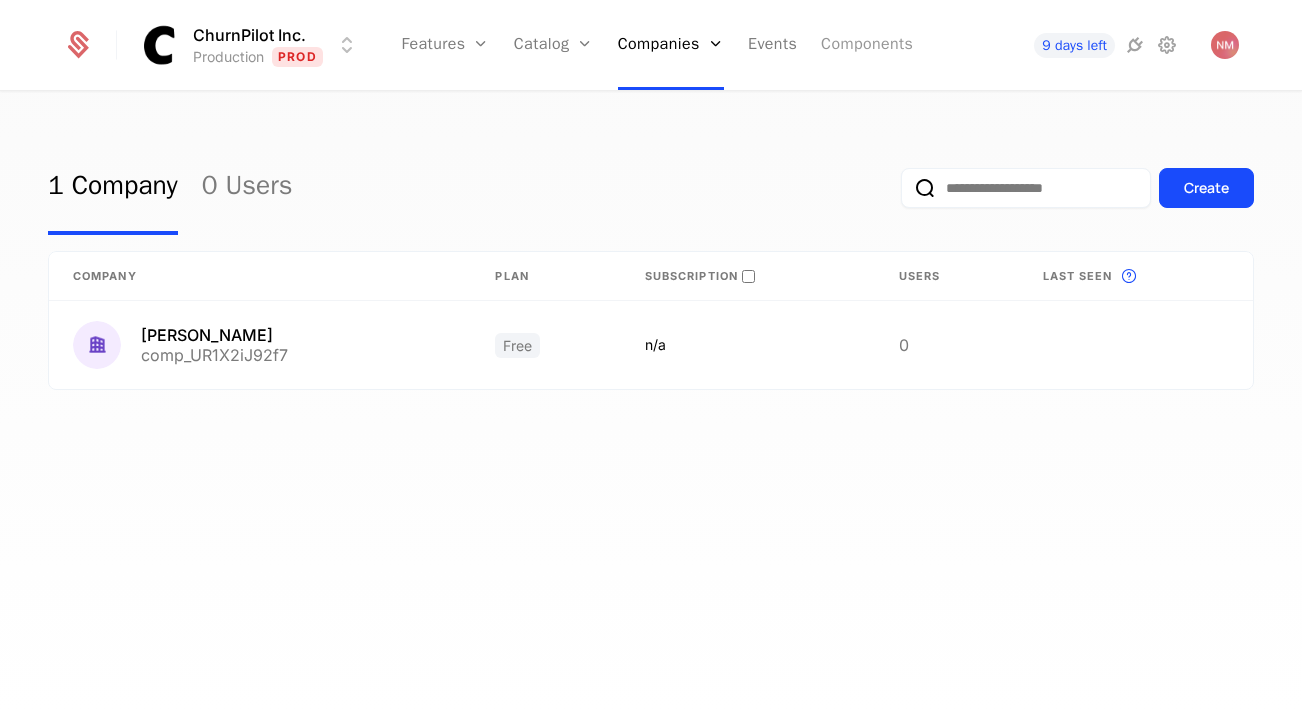 click on "Components" at bounding box center (867, 45) 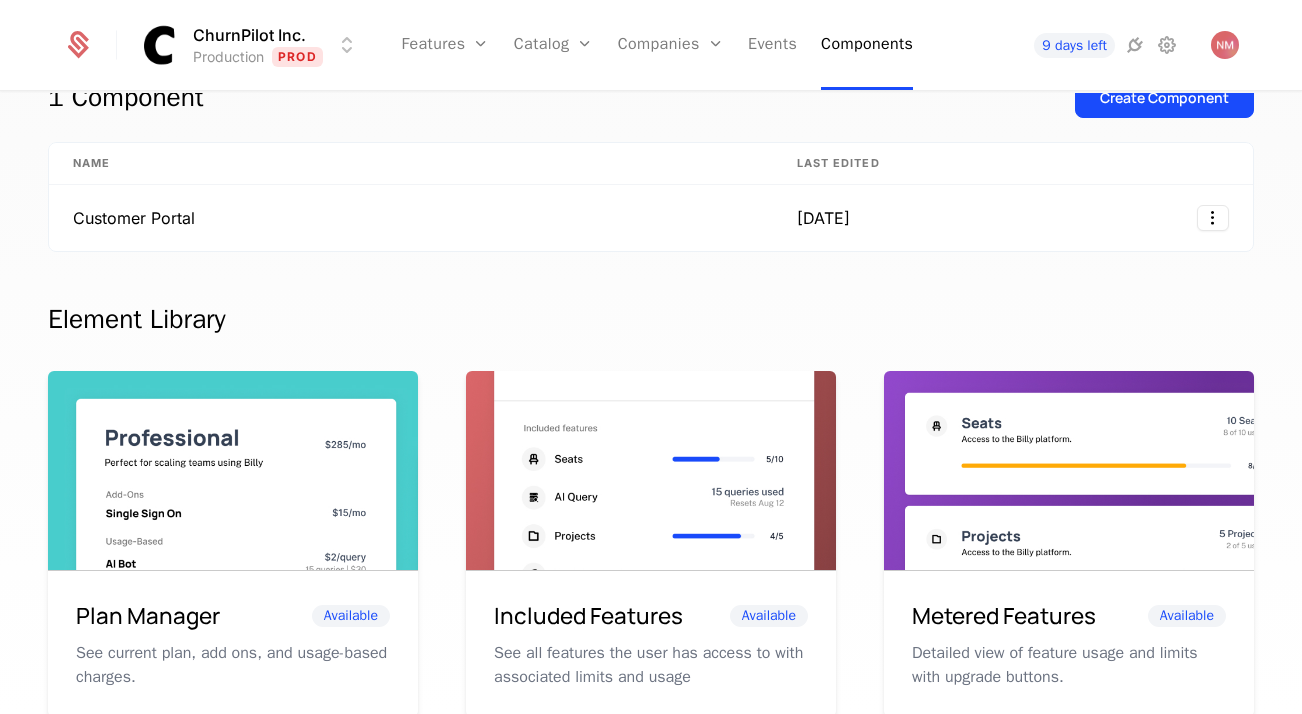 scroll, scrollTop: 0, scrollLeft: 0, axis: both 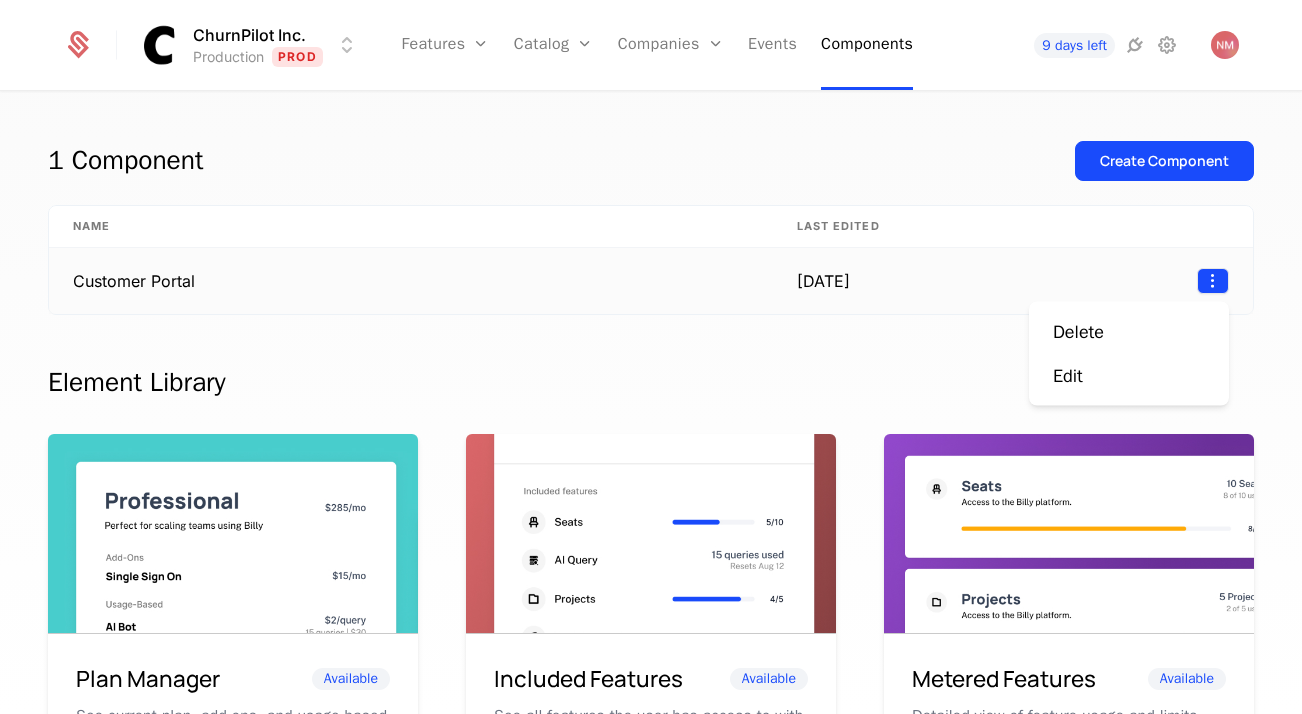 click on "ChurnPilot Inc. Production Prod Features Features Flags Catalog Plans Add Ons Configuration Companies Companies Users Events Components 9 days left 1 Component Create Component Name Last edited Customer Portal yesterday Element Library Plan Manager Available See current plan, add ons, and usage-based charges. Included Features Available See all features the user has access to with associated limits and usage Metered Features Available Detailed view of feature usage and limits with upgrade buttons. Plans Table Available Provide an intuitive upgrade path by surfacing current and live plans. Upcoming Bill Available See estimated upcoming bill based on current entitlements and usage. Invoices Available See a list of recent invoices sent to the user. Click to view detail. Payment Method Available See and easily edit current payment method on file. Usage Graphs Coming soon Show usage over time to surface usage trends. Public Pricing Page Coming soon
Best Viewed on Desktop mobile device .   Got it" at bounding box center (651, 357) 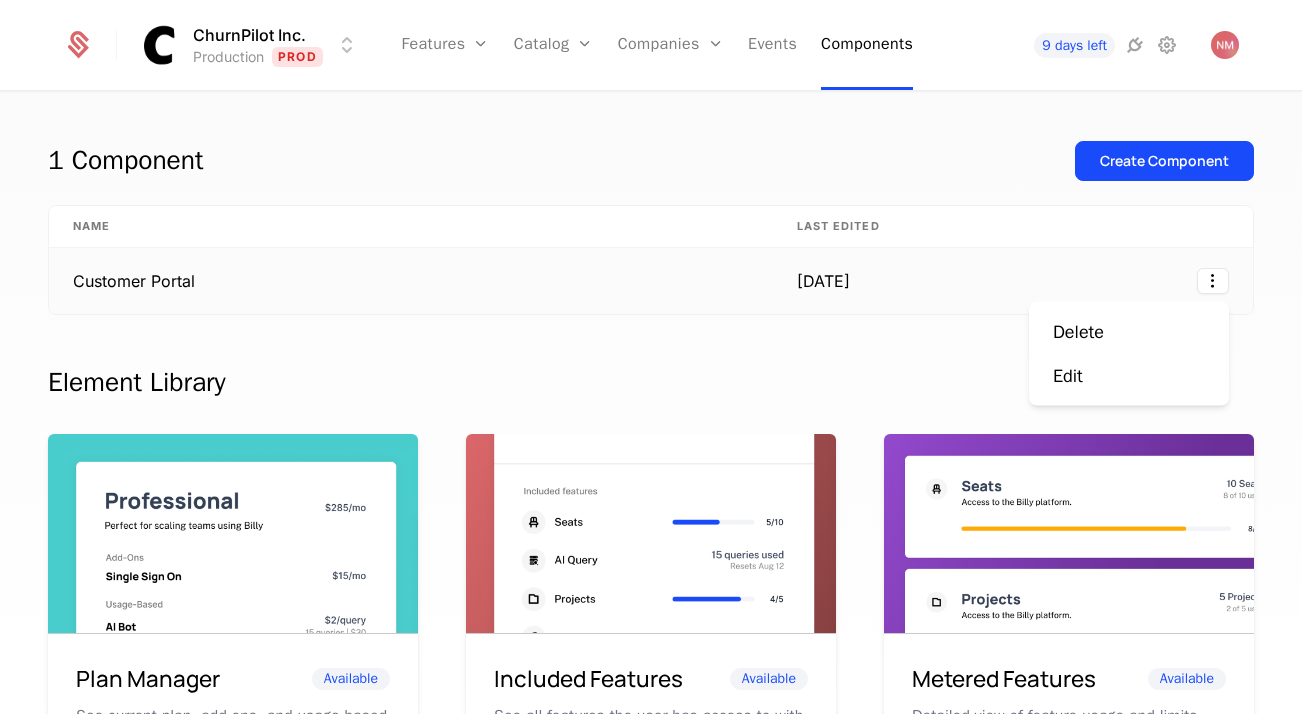 click on "ChurnPilot Inc. Production Prod Features Features Flags Catalog Plans Add Ons Configuration Companies Companies Users Events Components 9 days left 1 Component Create Component Name Last edited Customer Portal yesterday Element Library Plan Manager Available See current plan, add ons, and usage-based charges. Included Features Available See all features the user has access to with associated limits and usage Metered Features Available Detailed view of feature usage and limits with upgrade buttons. Plans Table Available Provide an intuitive upgrade path by surfacing current and live plans. Upcoming Bill Available See estimated upcoming bill based on current entitlements and usage. Invoices Available See a list of recent invoices sent to the user. Click to view detail. Payment Method Available See and easily edit current payment method on file. Usage Graphs Coming soon Show usage over time to surface usage trends. Public Pricing Page Coming soon
Best Viewed on Desktop mobile device .   Got it" at bounding box center [651, 357] 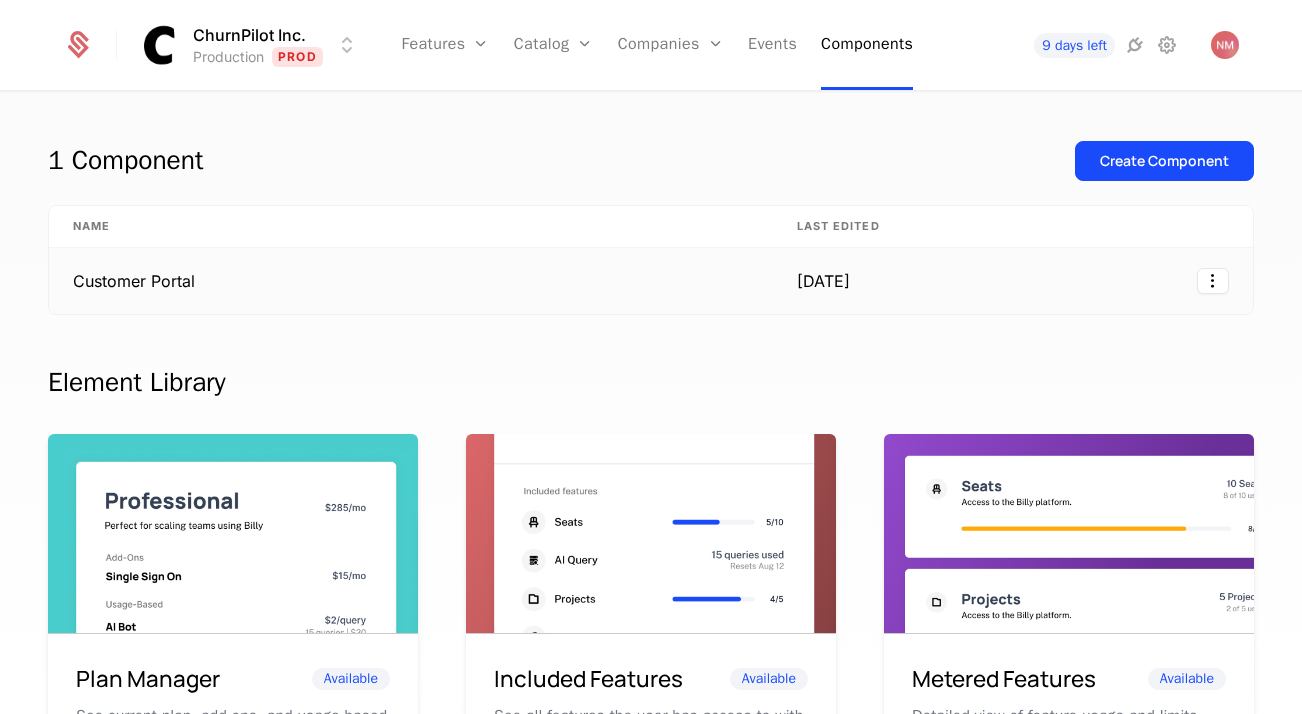click on "Customer Portal" at bounding box center [411, 281] 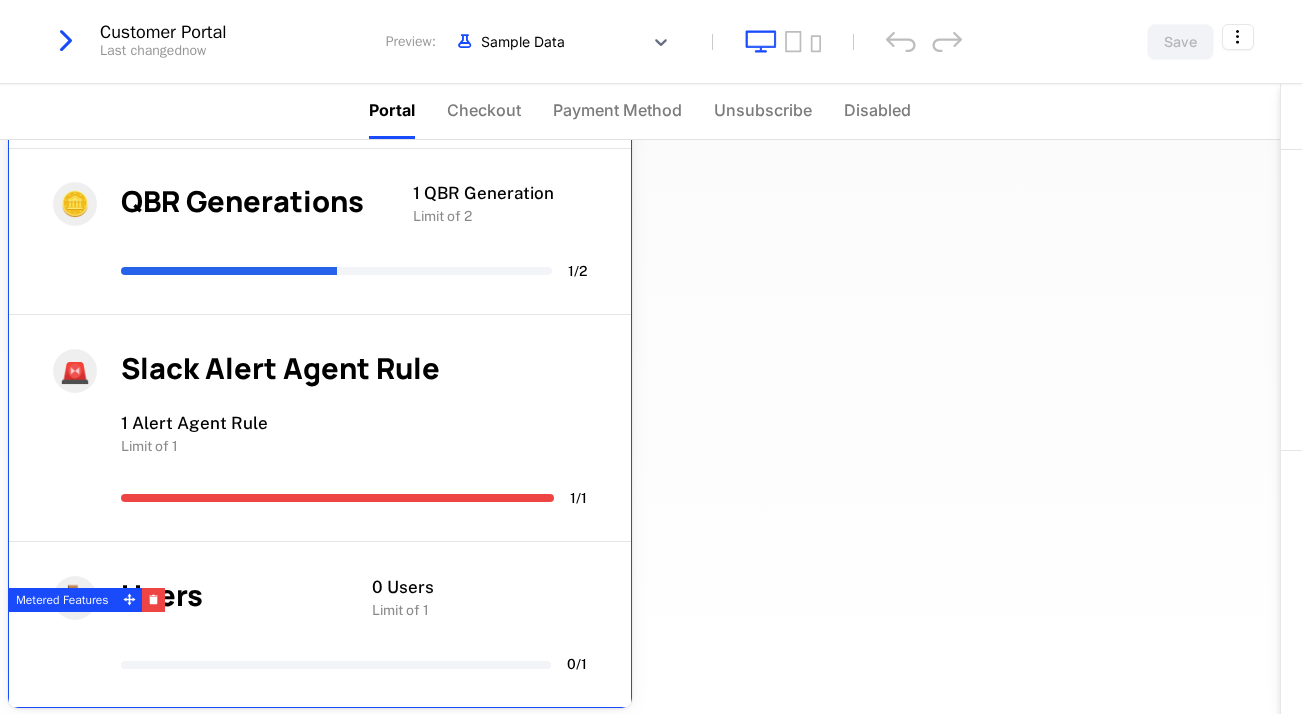 scroll, scrollTop: 0, scrollLeft: 0, axis: both 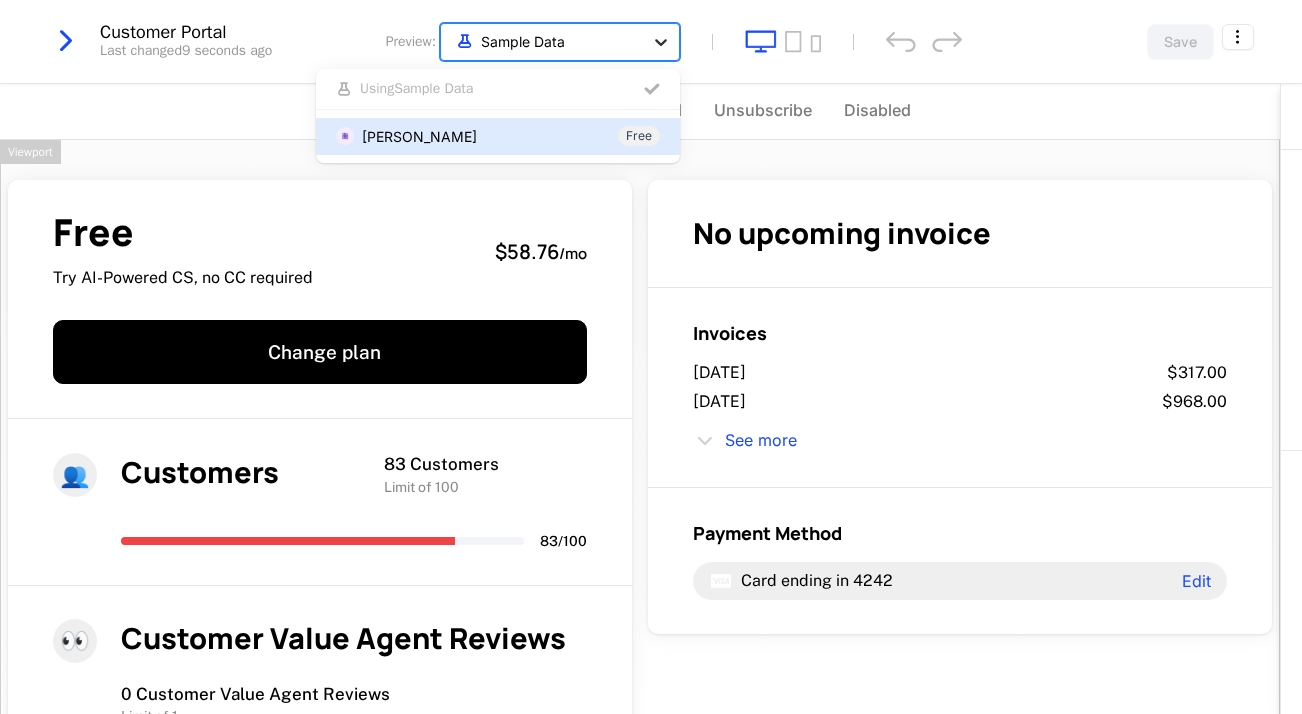 click at bounding box center [661, 42] 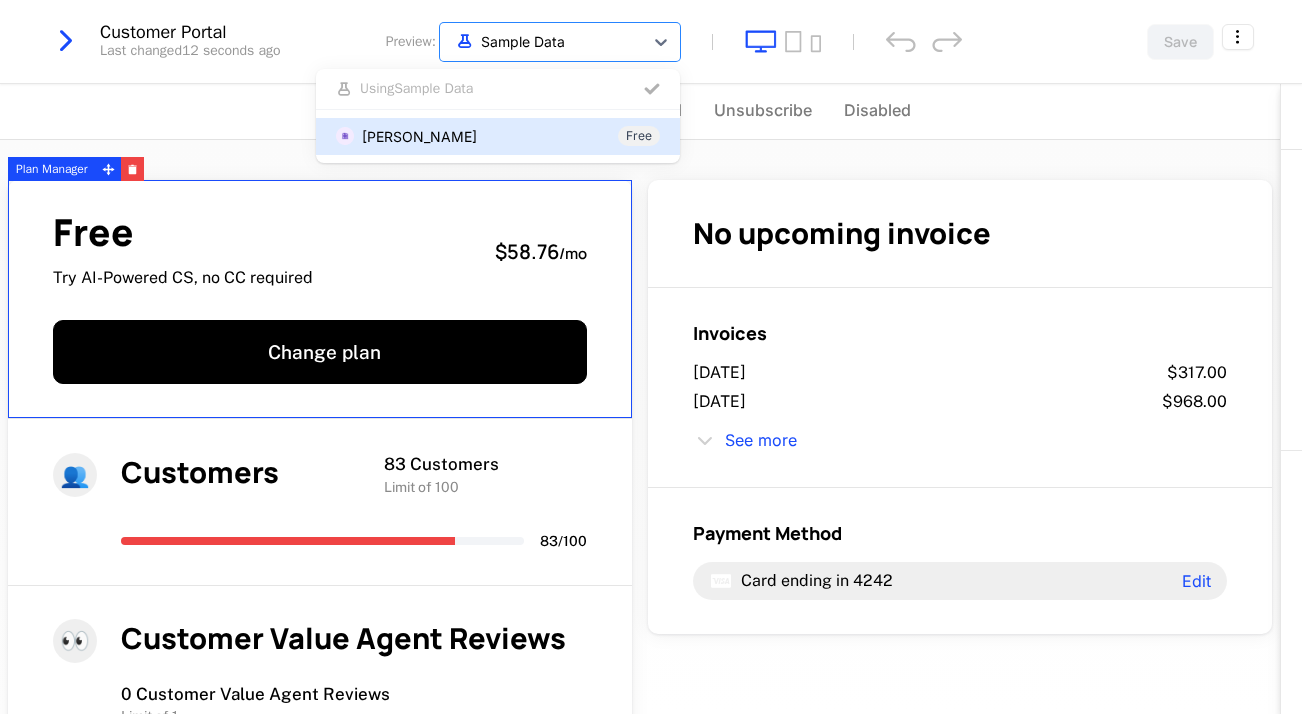 click on "Free Try AI-Powered CS, no CC required $58.76 / mo Change plan" at bounding box center [320, 299] 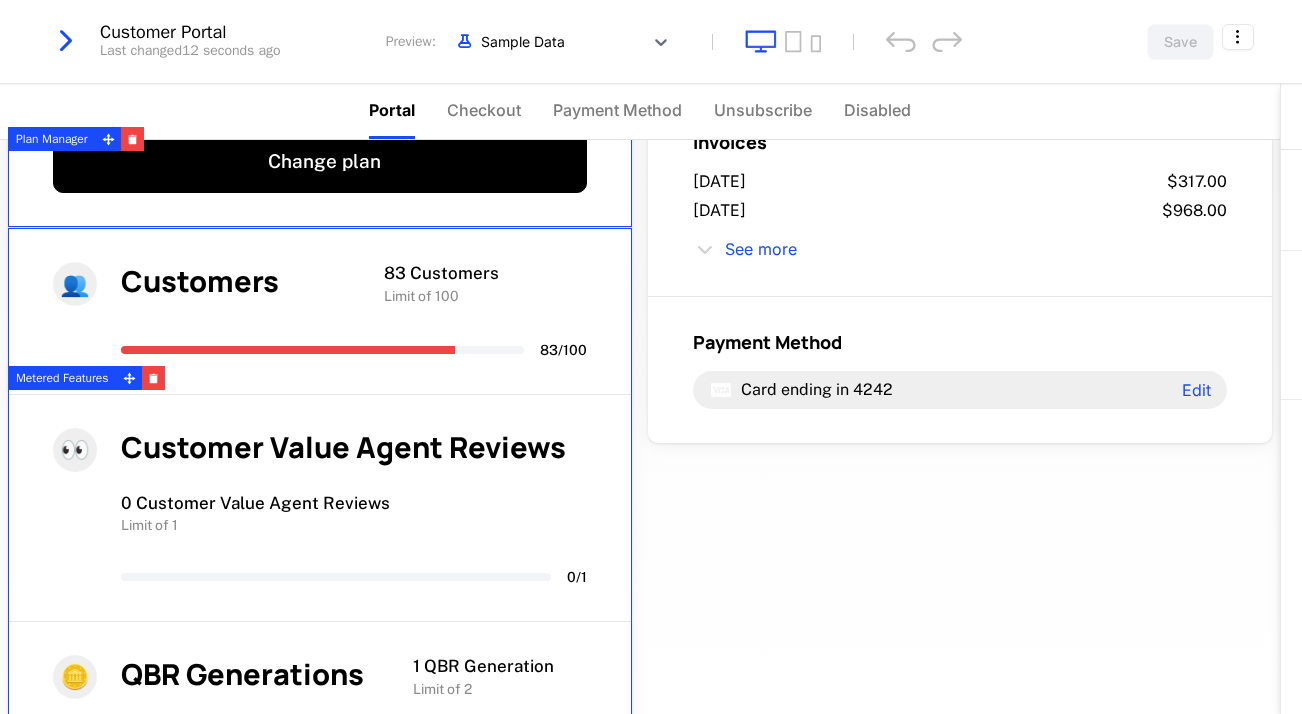 scroll, scrollTop: 0, scrollLeft: 0, axis: both 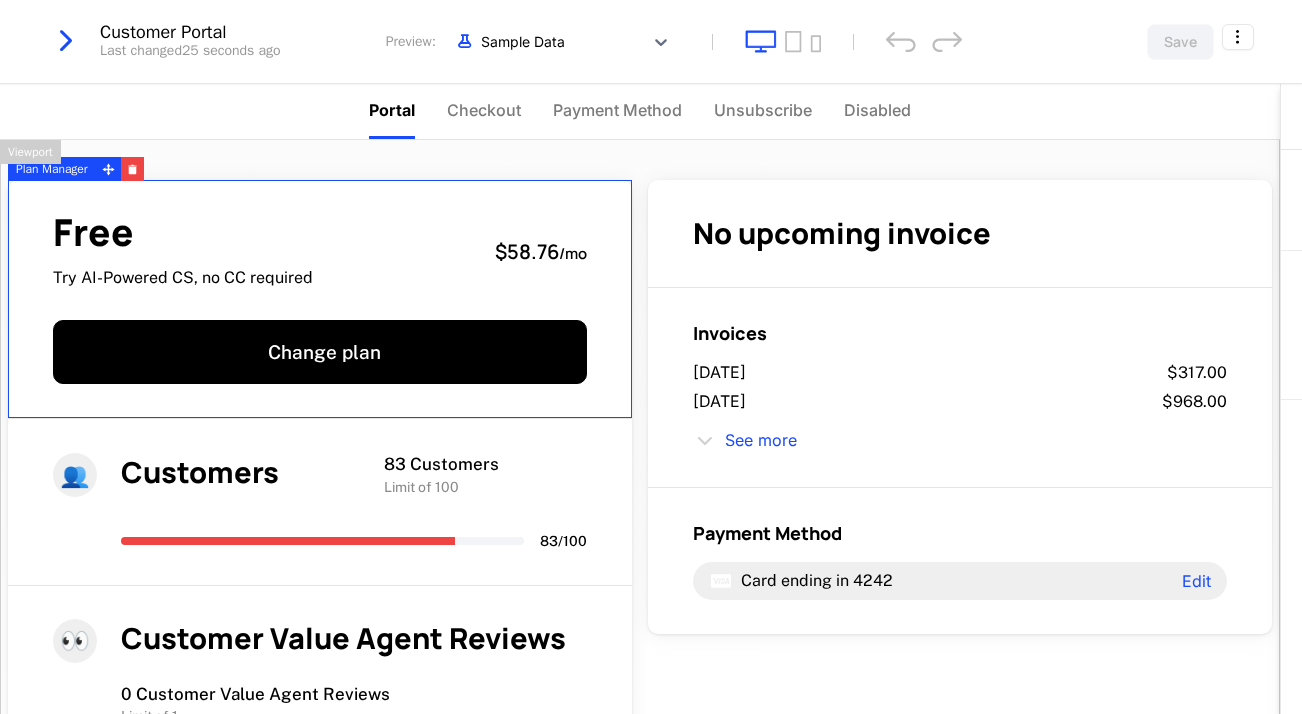 click at bounding box center [66, 41] 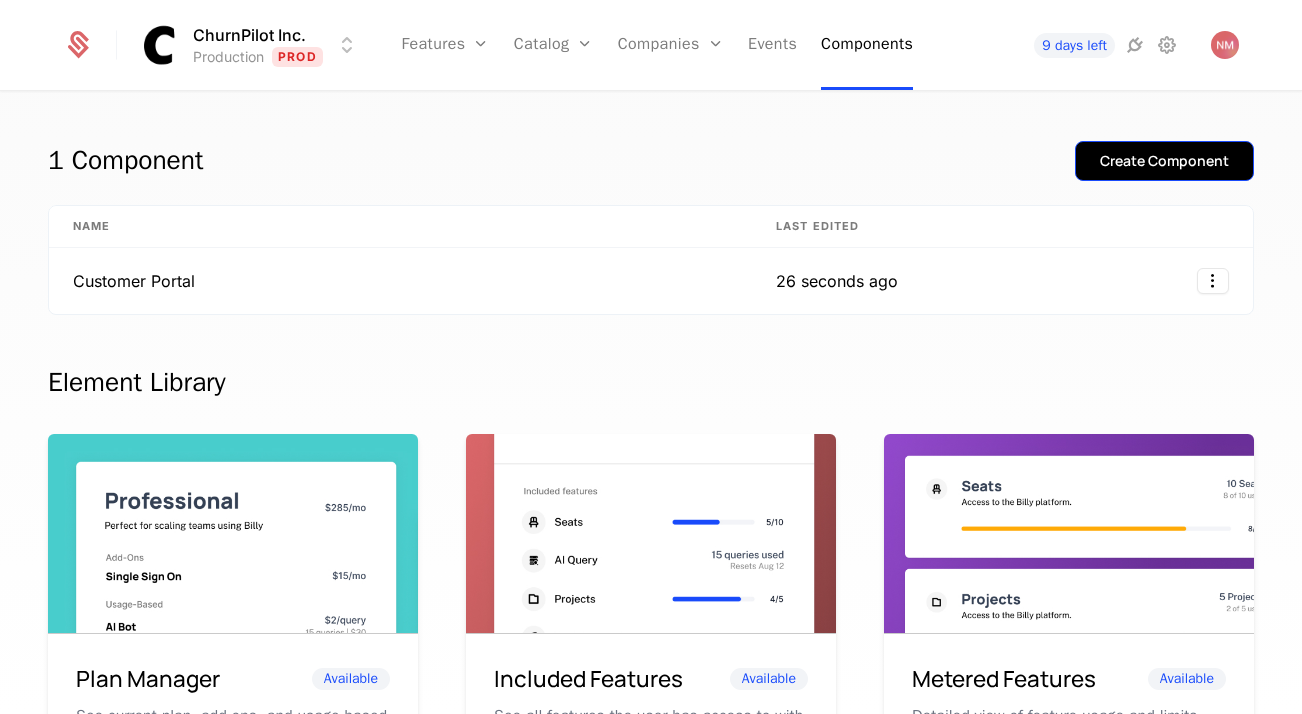 click on "Create Component" at bounding box center [1164, 161] 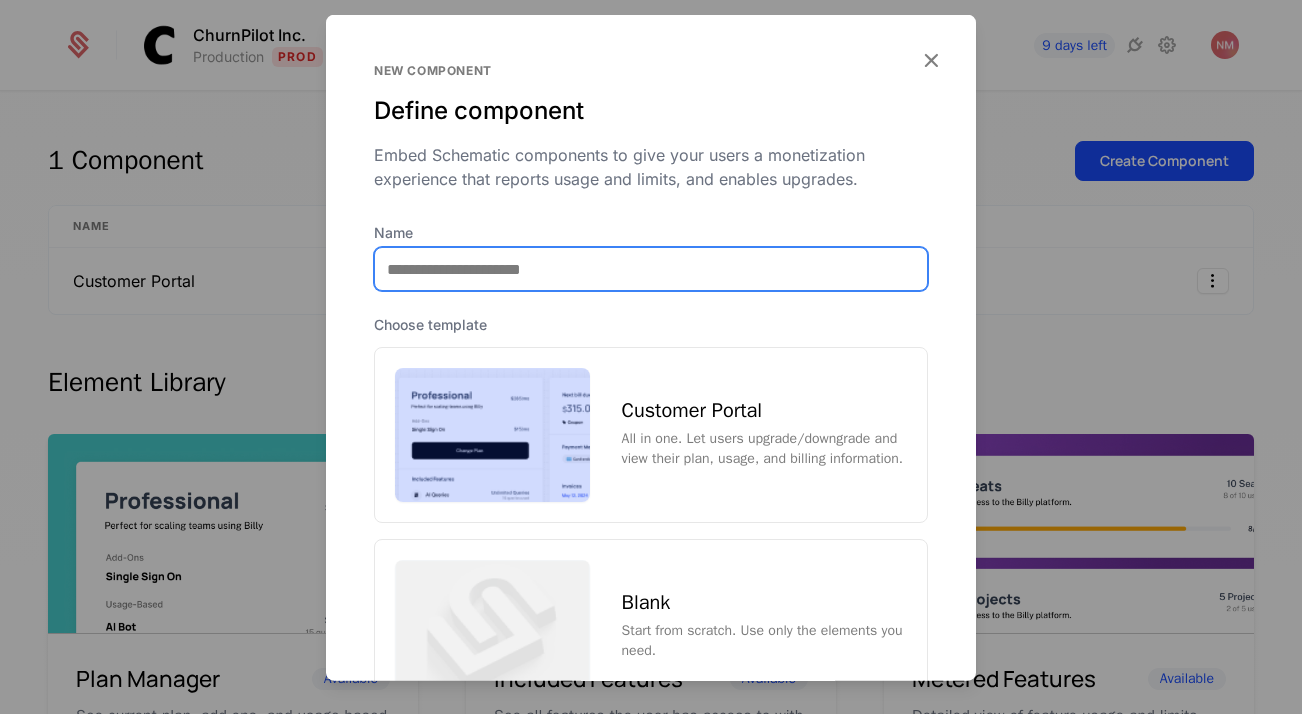 click on "Name" at bounding box center [651, 269] 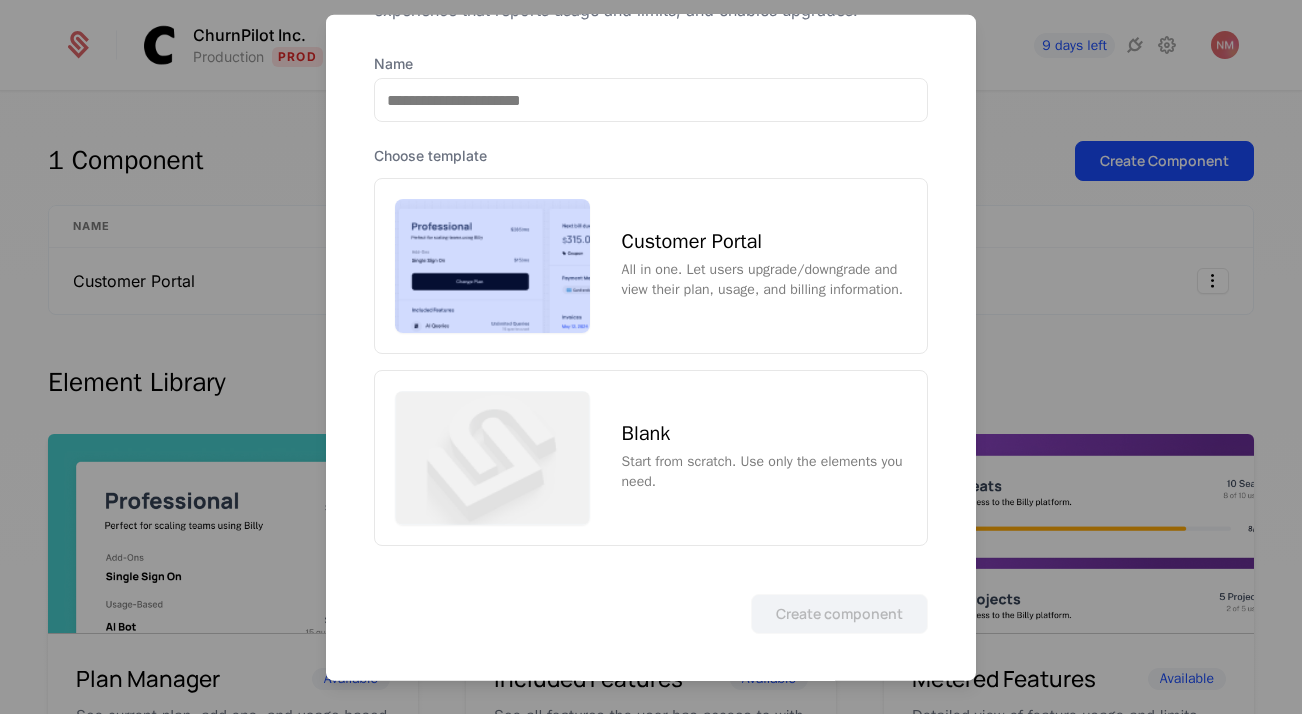 click on "New component Define component Embed Schematic components to give your users a monetization experience that reports usage and limits, and enables upgrades. Name Choose template Customer Portal  All in one. Let users upgrade/downgrade and view their plan, usage, and billing information. Blank Start from scratch. Use only the elements you need. Create component" at bounding box center [651, 264] 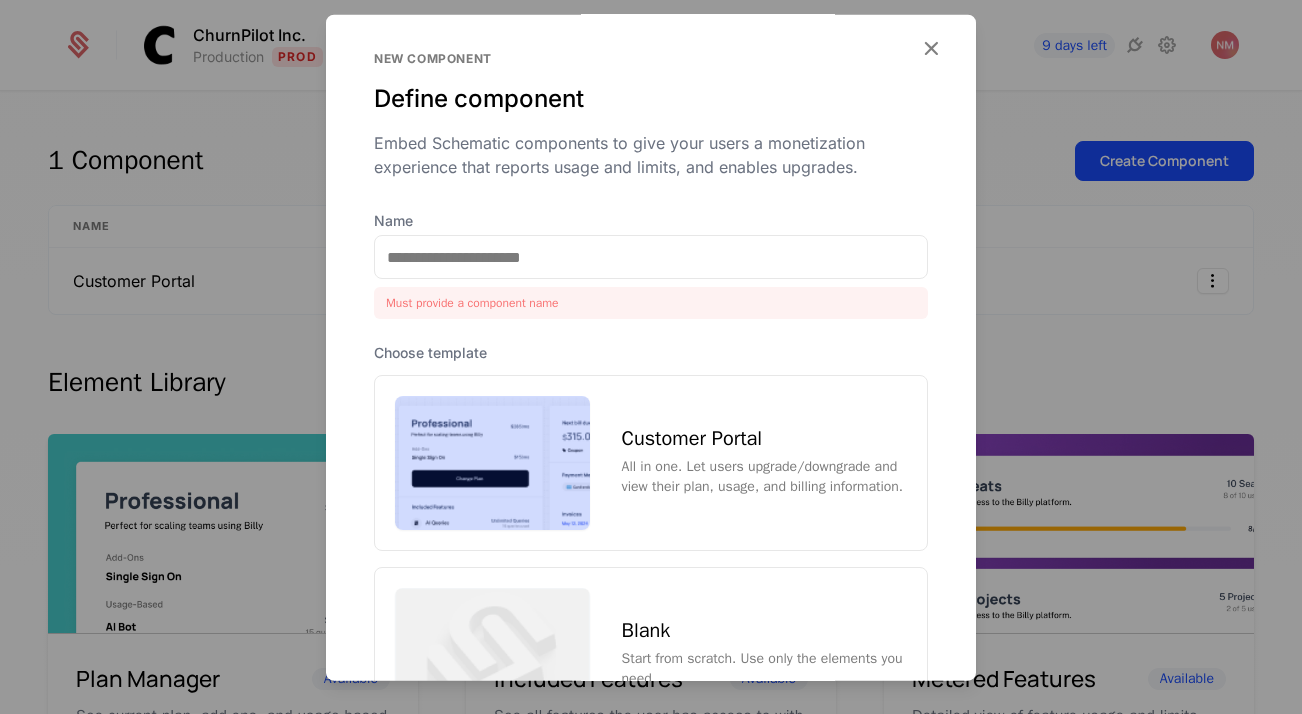 scroll, scrollTop: 0, scrollLeft: 0, axis: both 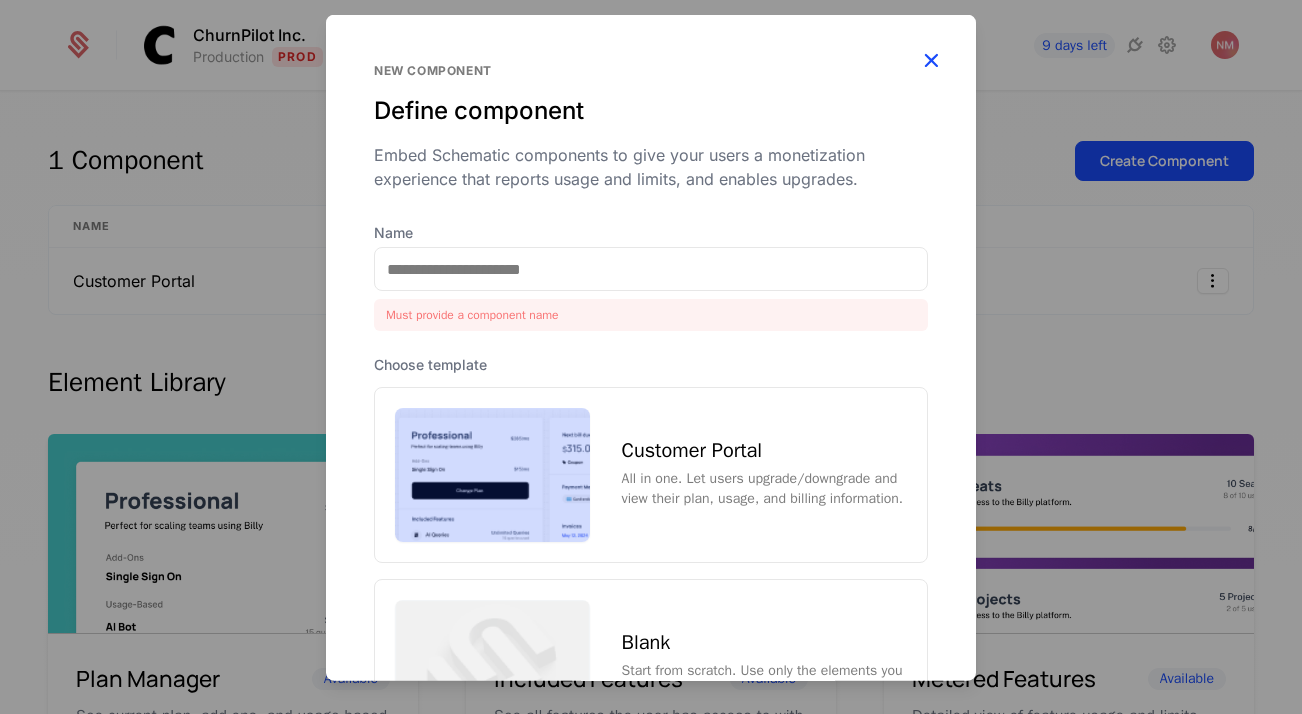 click at bounding box center [931, 60] 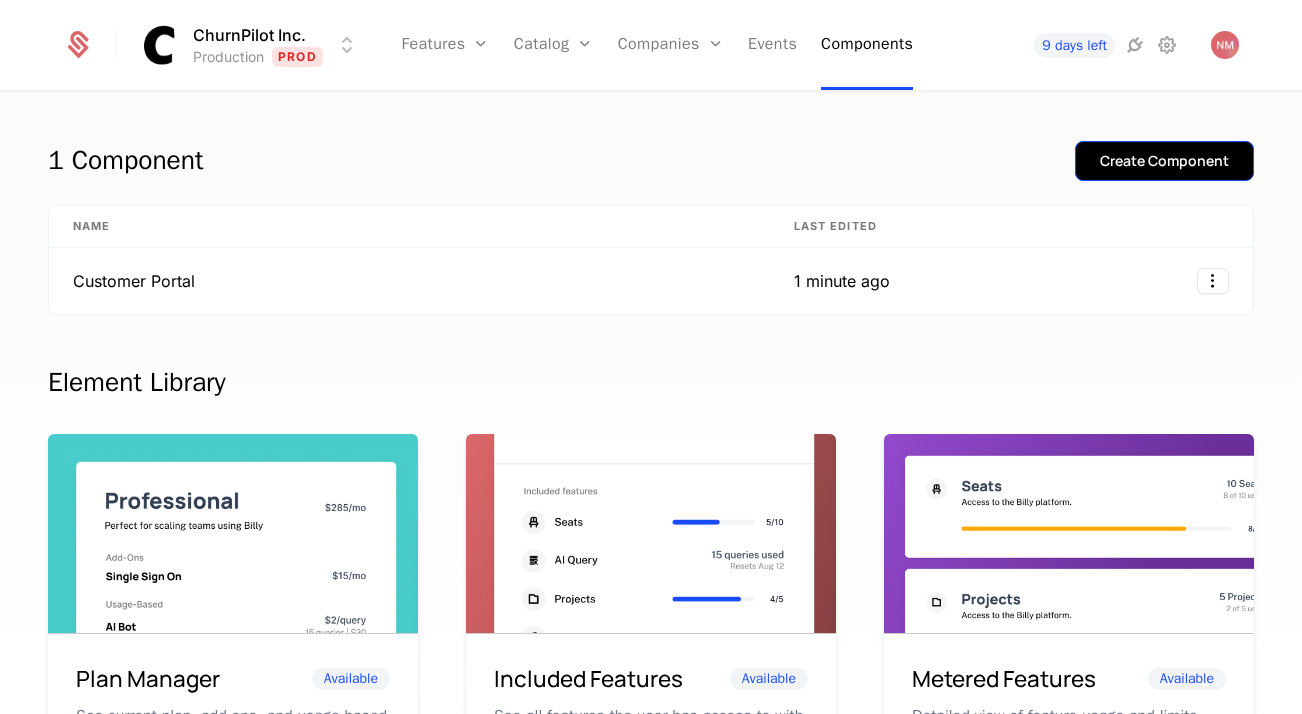 click on "Create Component" at bounding box center [1164, 161] 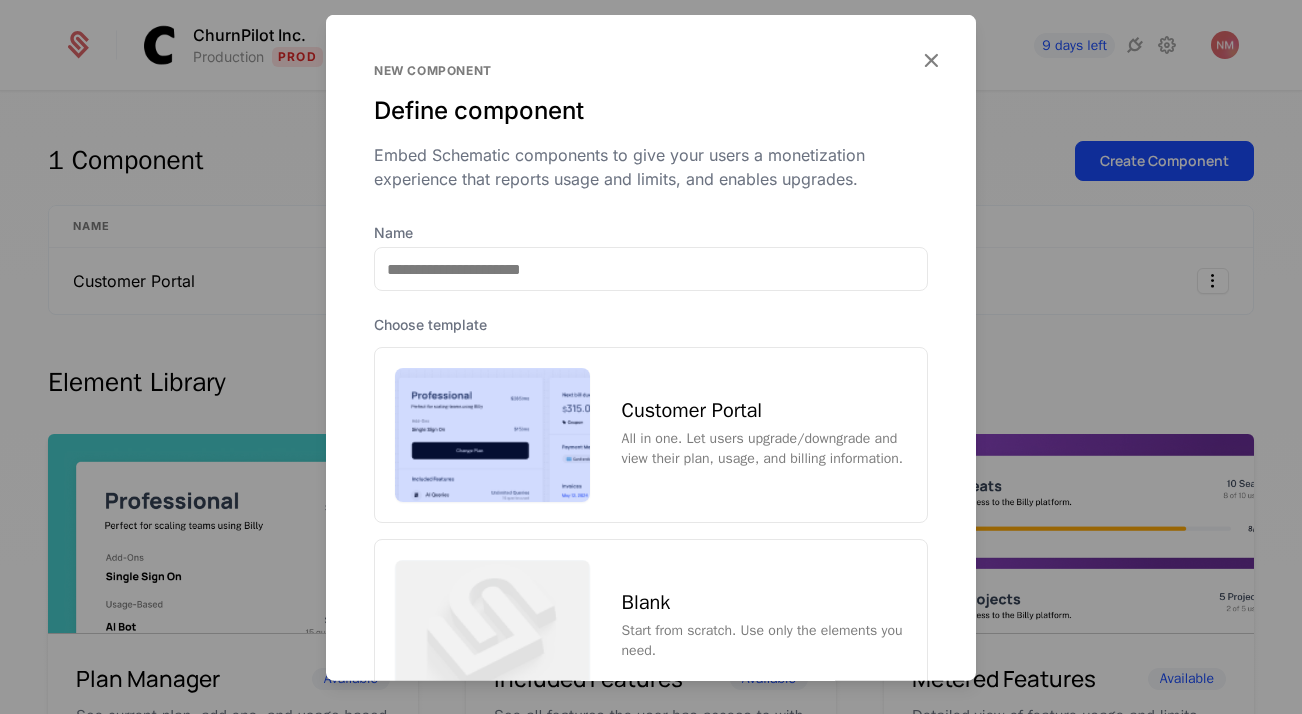 click on "All in one. Let users upgrade/downgrade and view their plan, usage, and billing information." at bounding box center [764, 449] 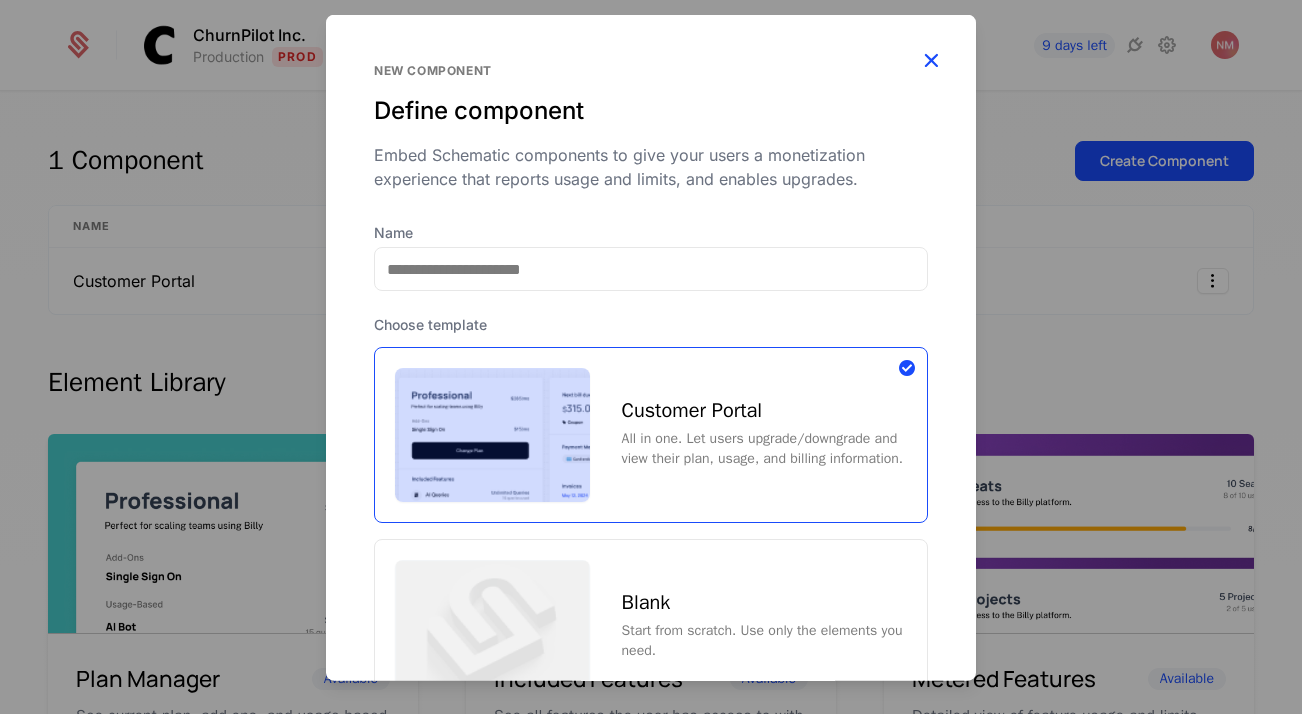 click at bounding box center [931, 60] 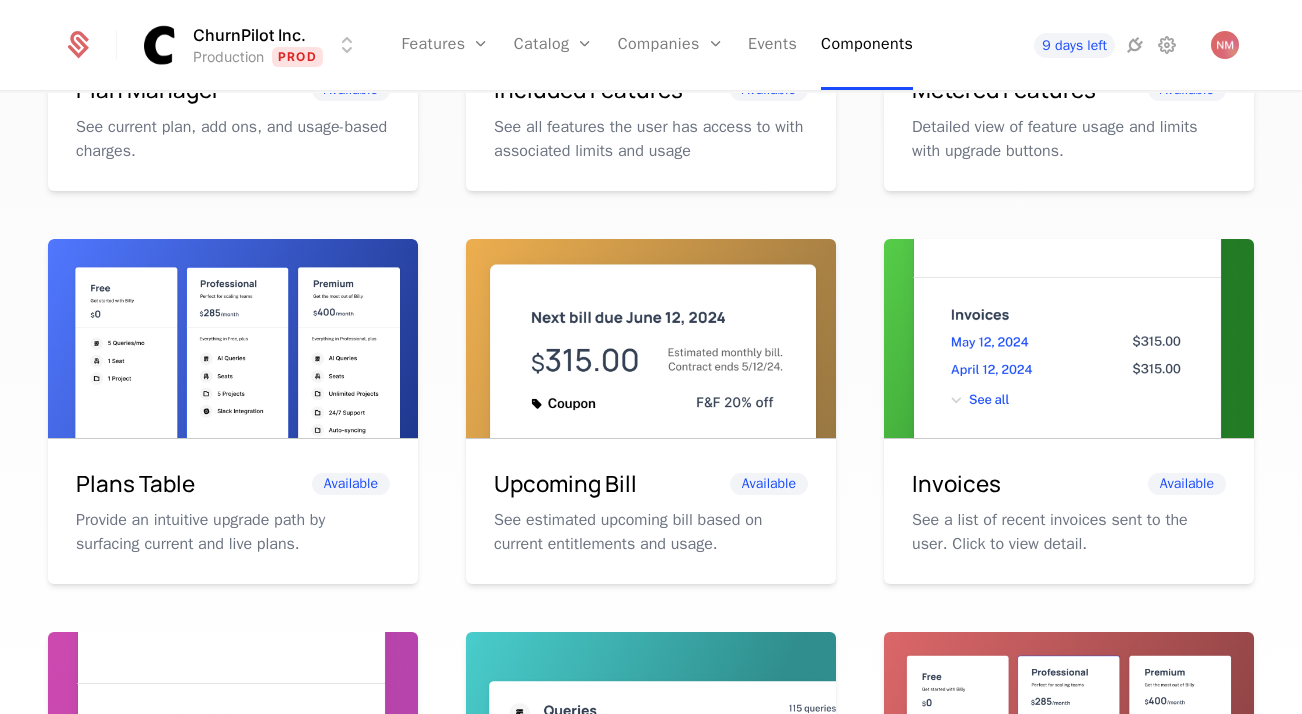 scroll, scrollTop: 0, scrollLeft: 0, axis: both 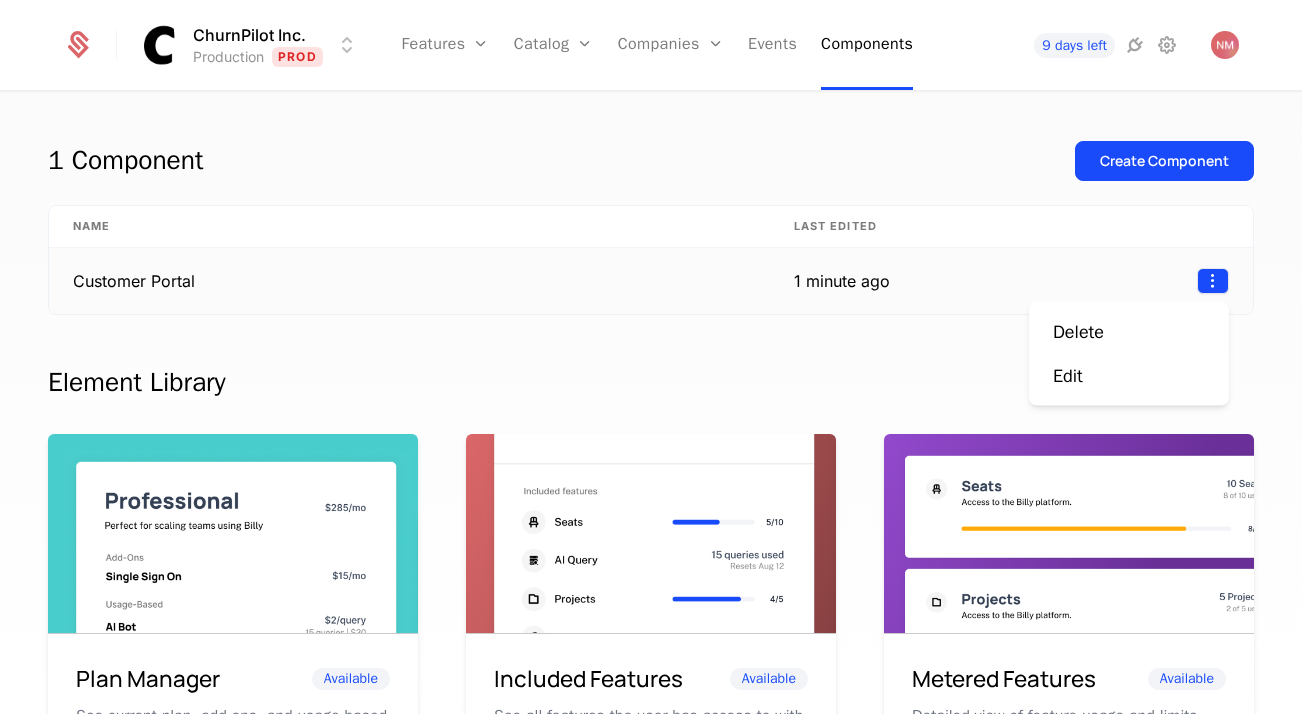 click on "ChurnPilot Inc. Production Prod Features Features Flags Catalog Plans Add Ons Configuration Companies Companies Users Events Components 9 days left 1 Component Create Component Name Last edited Customer Portal 1 minute ago Element Library Plan Manager Available See current plan, add ons, and usage-based charges. Included Features Available See all features the user has access to with associated limits and usage Metered Features Available Detailed view of feature usage and limits with upgrade buttons. Plans Table Available Provide an intuitive upgrade path by surfacing current and live plans. Upcoming Bill Available See estimated upcoming bill based on current entitlements and usage. Invoices Available See a list of recent invoices sent to the user. Click to view detail. Payment Method Available See and easily edit current payment method on file. Usage Graphs Coming soon Show usage over time to surface usage trends. Public Pricing Page Coming soon
Best Viewed on Desktop mobile device .   Delete" at bounding box center [651, 357] 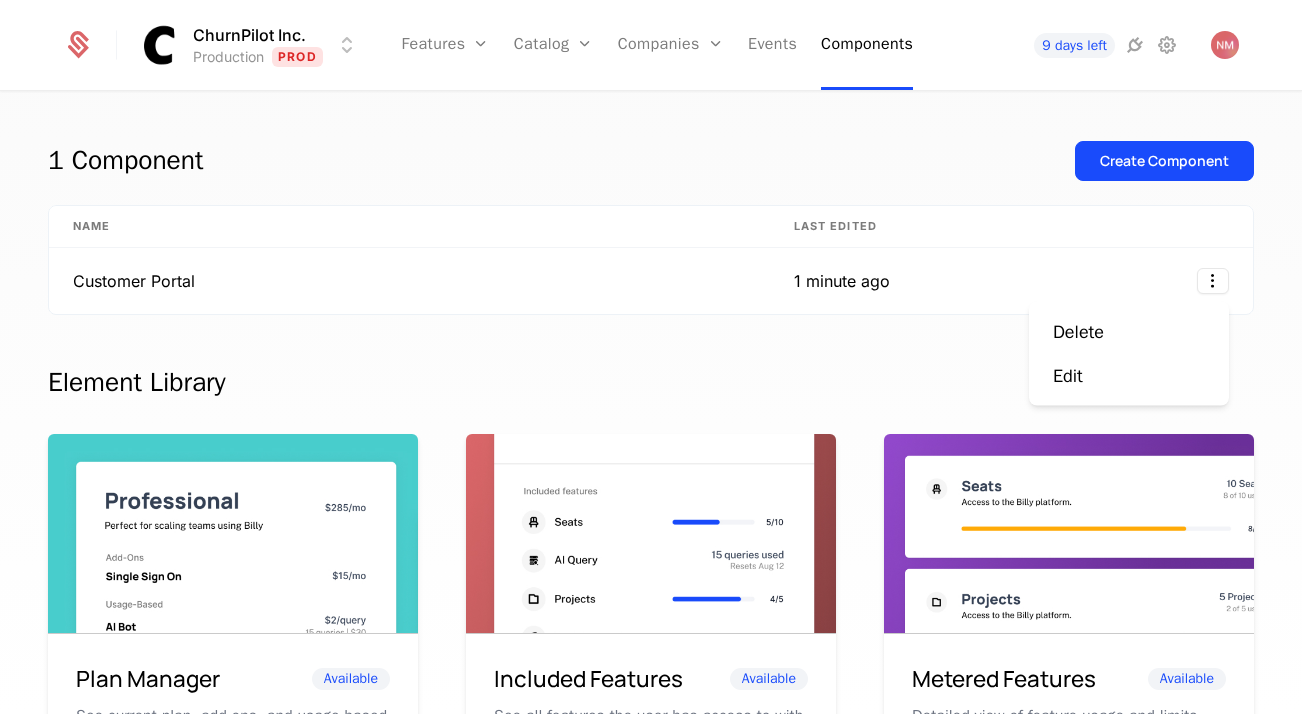 click on "ChurnPilot Inc. Production Prod Features Features Flags Catalog Plans Add Ons Configuration Companies Companies Users Events Components 9 days left 1 Component Create Component Name Last edited Customer Portal 1 minute ago Element Library Plan Manager Available See current plan, add ons, and usage-based charges. Included Features Available See all features the user has access to with associated limits and usage Metered Features Available Detailed view of feature usage and limits with upgrade buttons. Plans Table Available Provide an intuitive upgrade path by surfacing current and live plans. Upcoming Bill Available See estimated upcoming bill based on current entitlements and usage. Invoices Available See a list of recent invoices sent to the user. Click to view detail. Payment Method Available See and easily edit current payment method on file. Usage Graphs Coming soon Show usage over time to surface usage trends. Public Pricing Page Coming soon
Best Viewed on Desktop mobile device .   Delete" at bounding box center [651, 357] 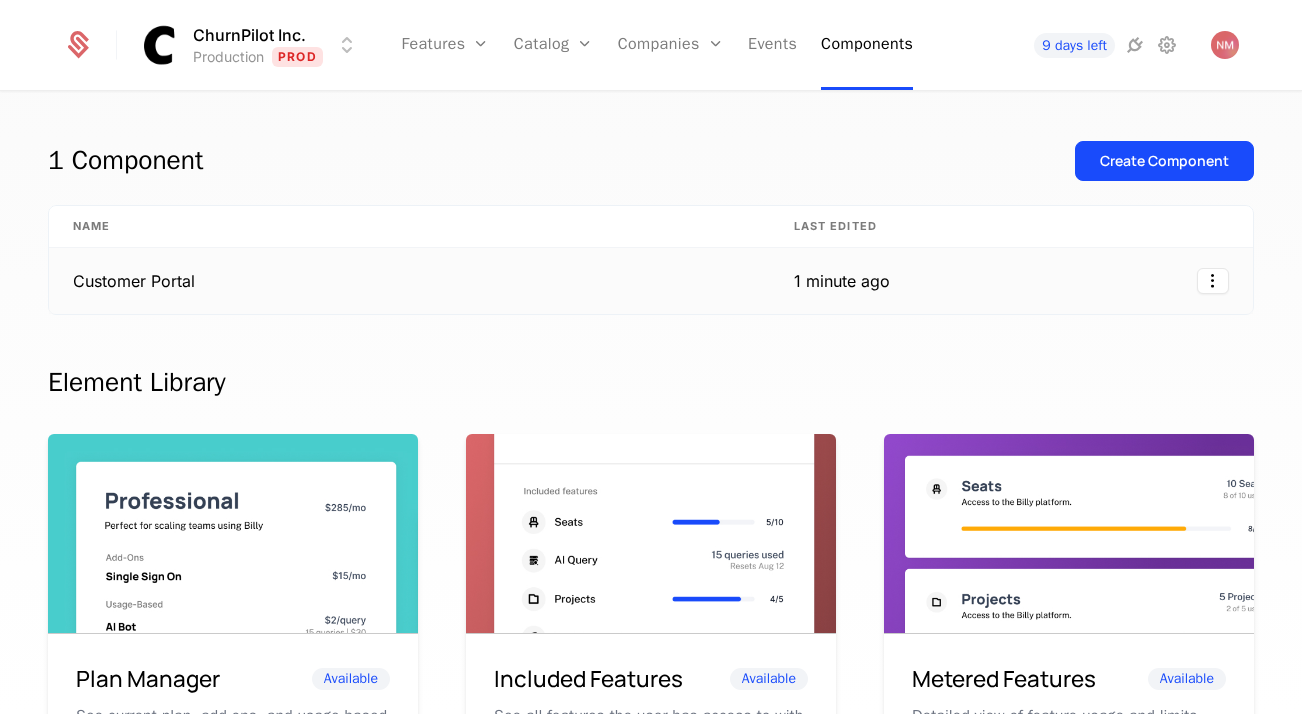 click on "Customer Portal" at bounding box center (409, 281) 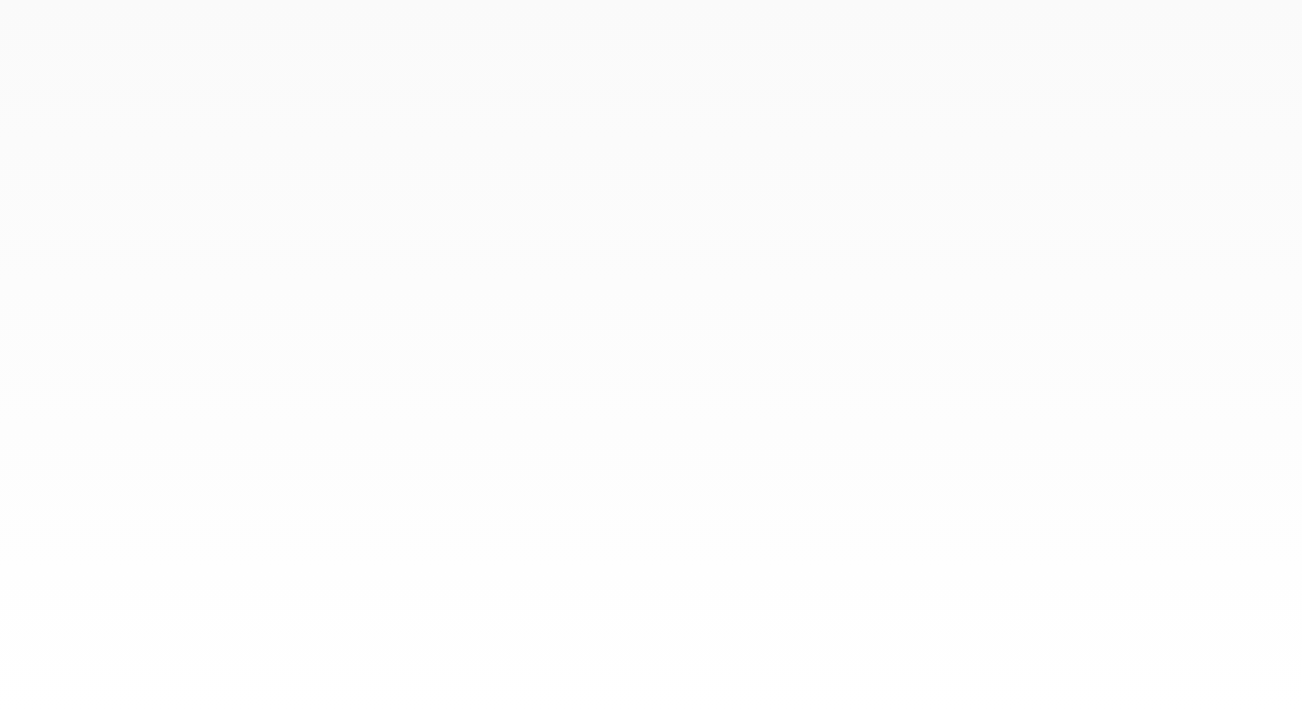 scroll, scrollTop: 0, scrollLeft: 0, axis: both 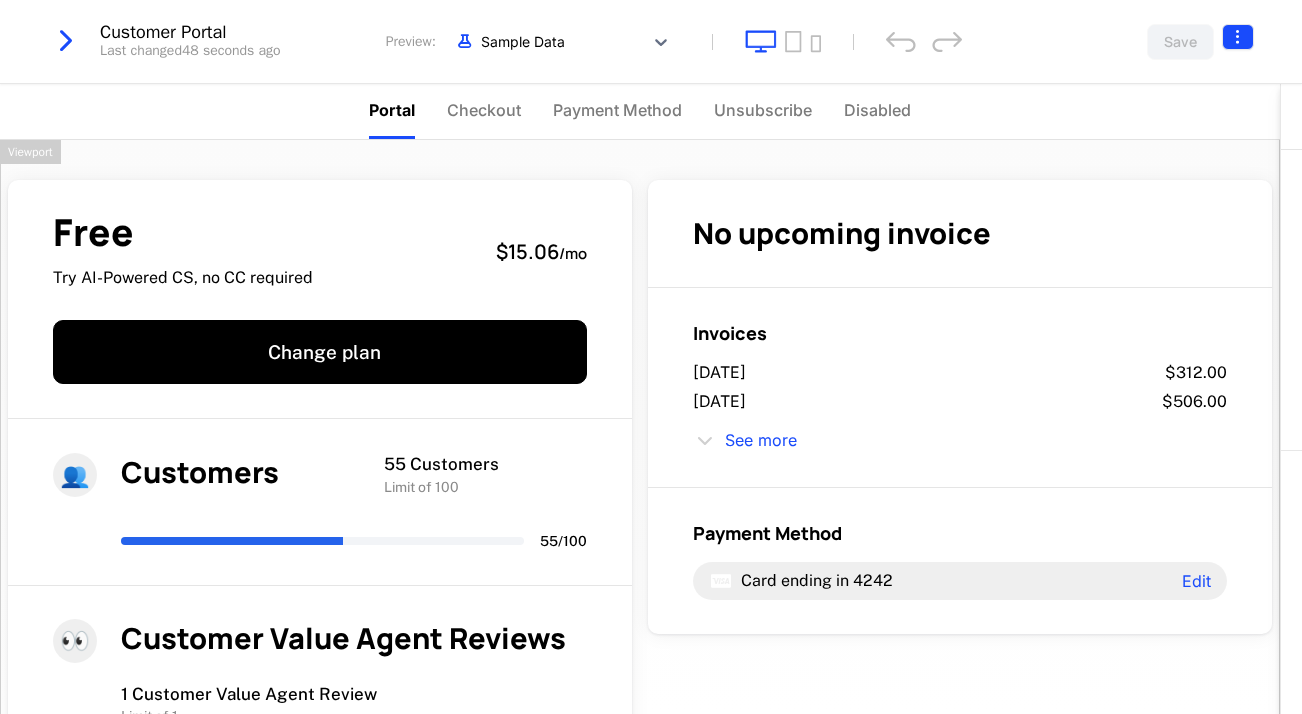 click on "ChurnPilot Inc. Production Prod Features Features Flags Catalog Plans Add Ons Configuration Companies Companies Users Events Components 9 days left Customer Portal Last changed  48 seconds ago Preview: Sample Data Save Portal Checkout Payment Method Unsubscribe Disabled Free Try AI-Powered CS, no CC required $15.06 / mo Change plan 👥 Customers 55   Customers Limit of 100 55 / 100 👀  Customer Value Agent Reviews 1   Customer Value Agent Review Limit of 1 1 / 1 🪙 QBR Generations 1   QBR Generation Limit of 2 1 / 2 🚨  Slack Alert Agent Rule 0   Alert Agent Rules Limit of 1 0 / 1 🪑 Users 0   Users Limit of 1 0 / 1 No upcoming invoice Invoices July 18, 2025 $312.00 July 17, 2025 $506.00 See more Payment Method Card ending in   4242 Edit Powered by   Elements Design Entitlements 📦 Current Plan This component can only be used once ☑️ Included Features 🎛️ Metered Features This component can only be used once 💸 Pricing Table Billing 🧾 Next Bill Due This component can 💳 ." at bounding box center (651, 357) 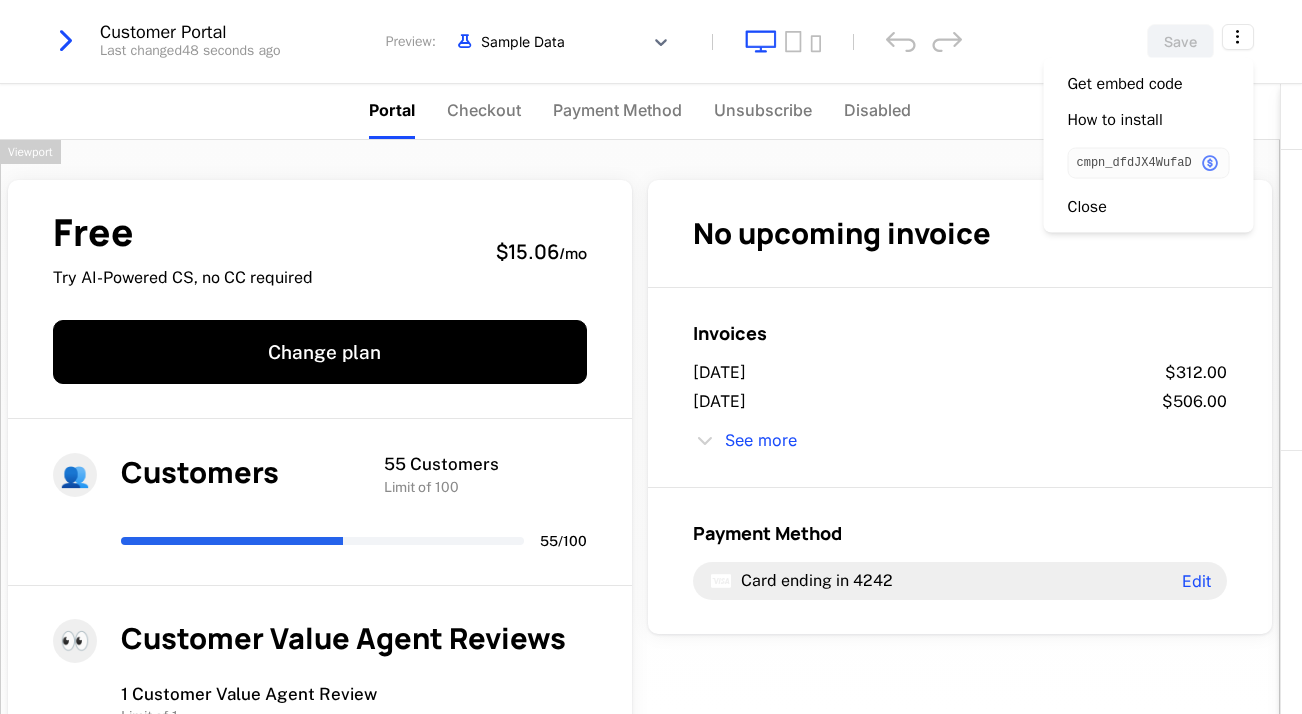 click on "cmpn_dfdJX4WufaD" at bounding box center (1134, 163) 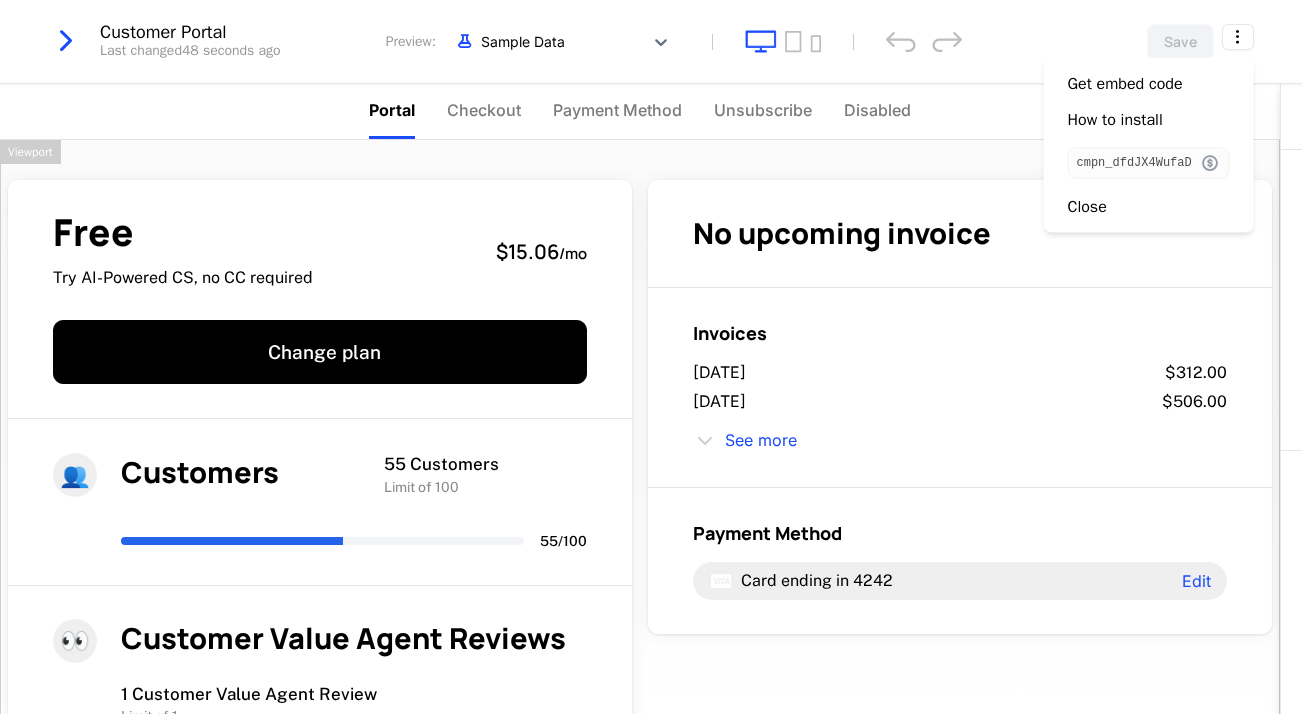 click at bounding box center [1210, 163] 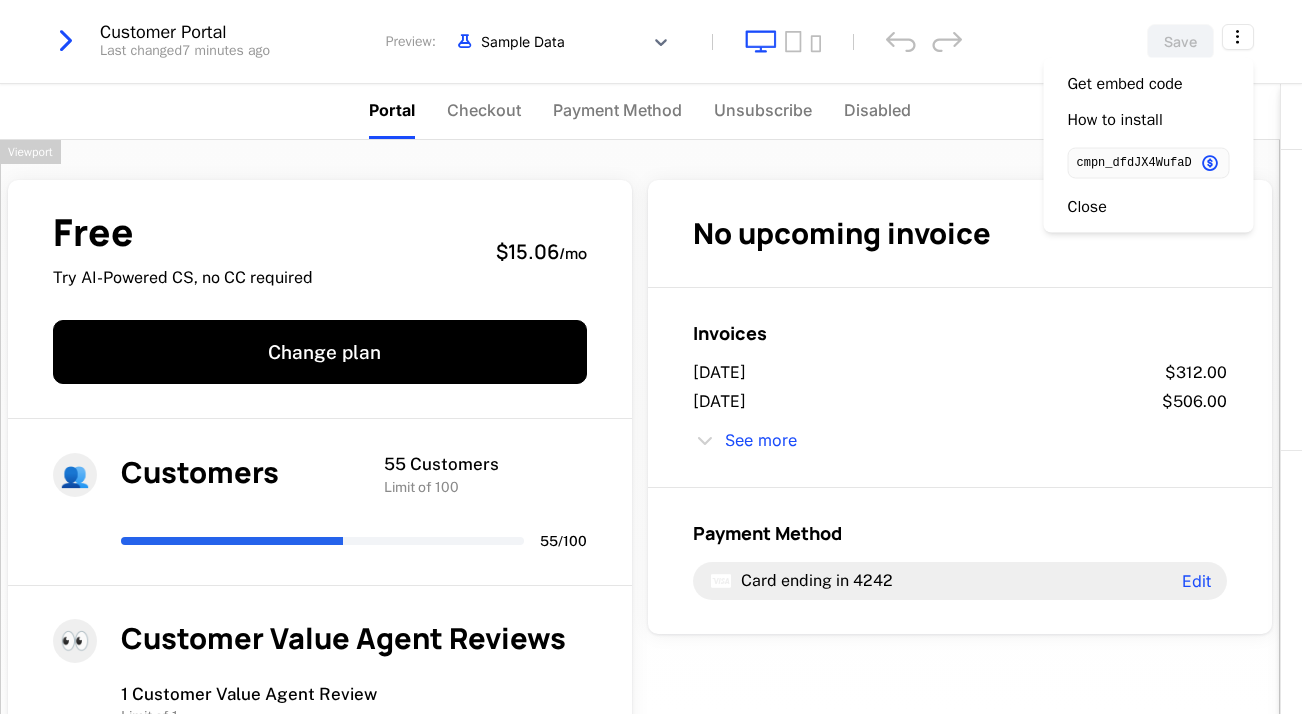 click on "ChurnPilot Inc. Production Prod Features Features Flags Catalog Plans Add Ons Configuration Companies Companies Users Events Components 9 days left Customer Portal Last changed  7 minutes ago Preview: Sample Data Save Portal Checkout Payment Method Unsubscribe Disabled Free Try AI-Powered CS, no CC required $15.06 / mo Change plan 👥 Customers 55   Customers Limit of 100 55 / 100 👀  Customer Value Agent Reviews 1   Customer Value Agent Review Limit of 1 1 / 1 🪙 QBR Generations 1   QBR Generation Limit of 2 1 / 2 🚨  Slack Alert Agent Rule 0   Alert Agent Rules Limit of 1 0 / 1 🪑 Users 0   Users Limit of 1 0 / 1 No upcoming invoice Invoices July 18, 2025 $312.00 July 17, 2025 $506.00 See more Payment Method Card ending in   4242 Edit Powered by   Elements Design Entitlements 📦 Current Plan This component can only be used once ☑️ Included Features 🎛️ Metered Features This component can only be used once 💸 Pricing Table Billing 🧾 Next Bill Due This component can 💳 📄" at bounding box center (651, 357) 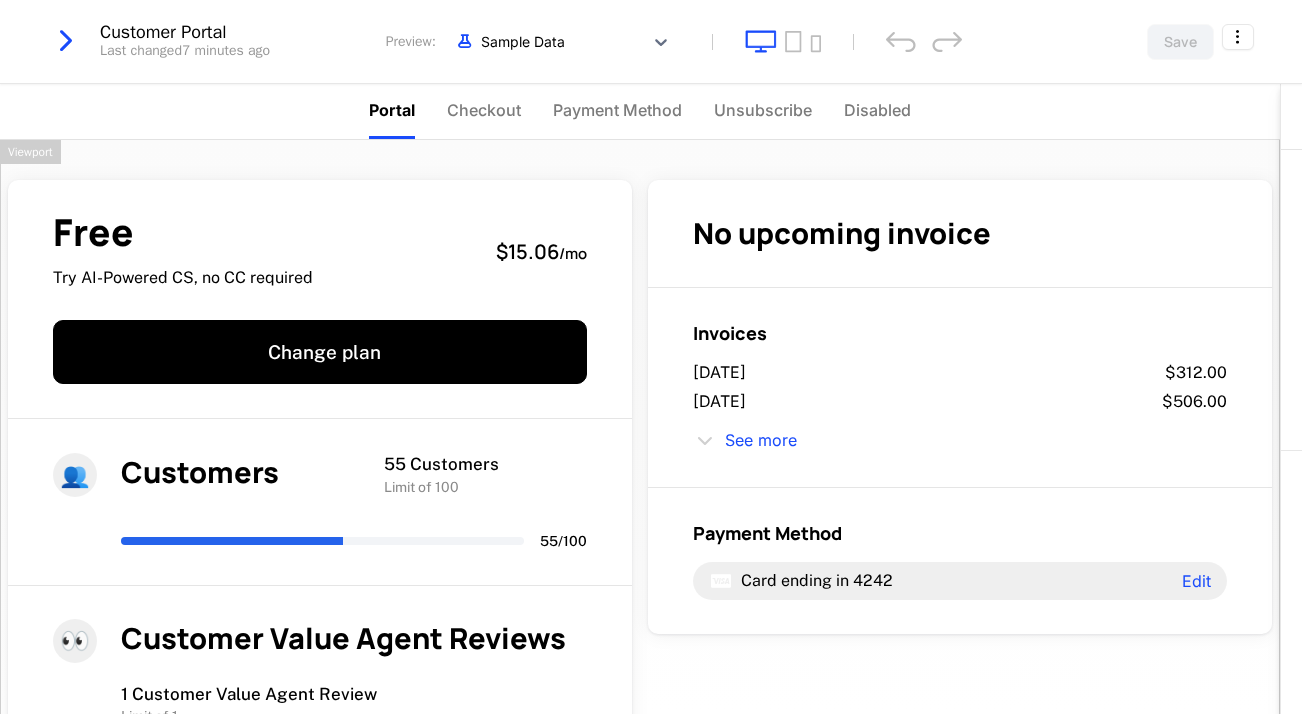 click at bounding box center [66, 41] 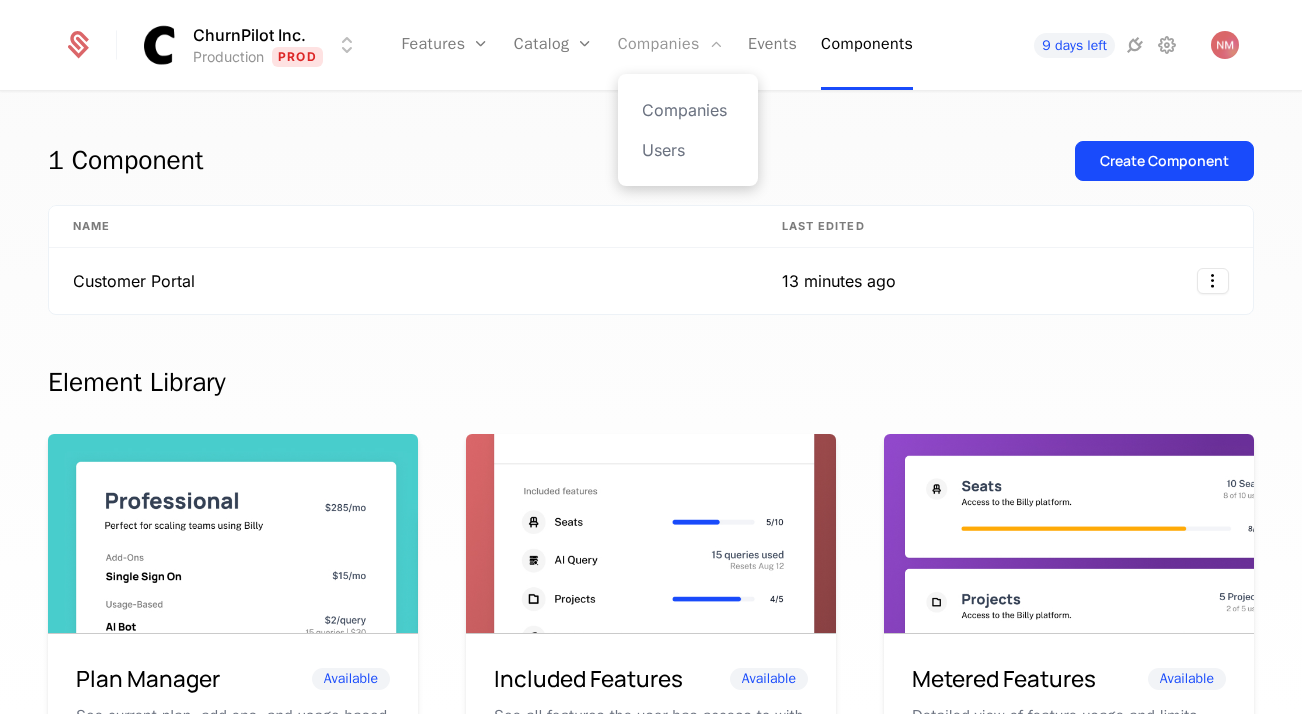 click on "Companies" at bounding box center [671, 45] 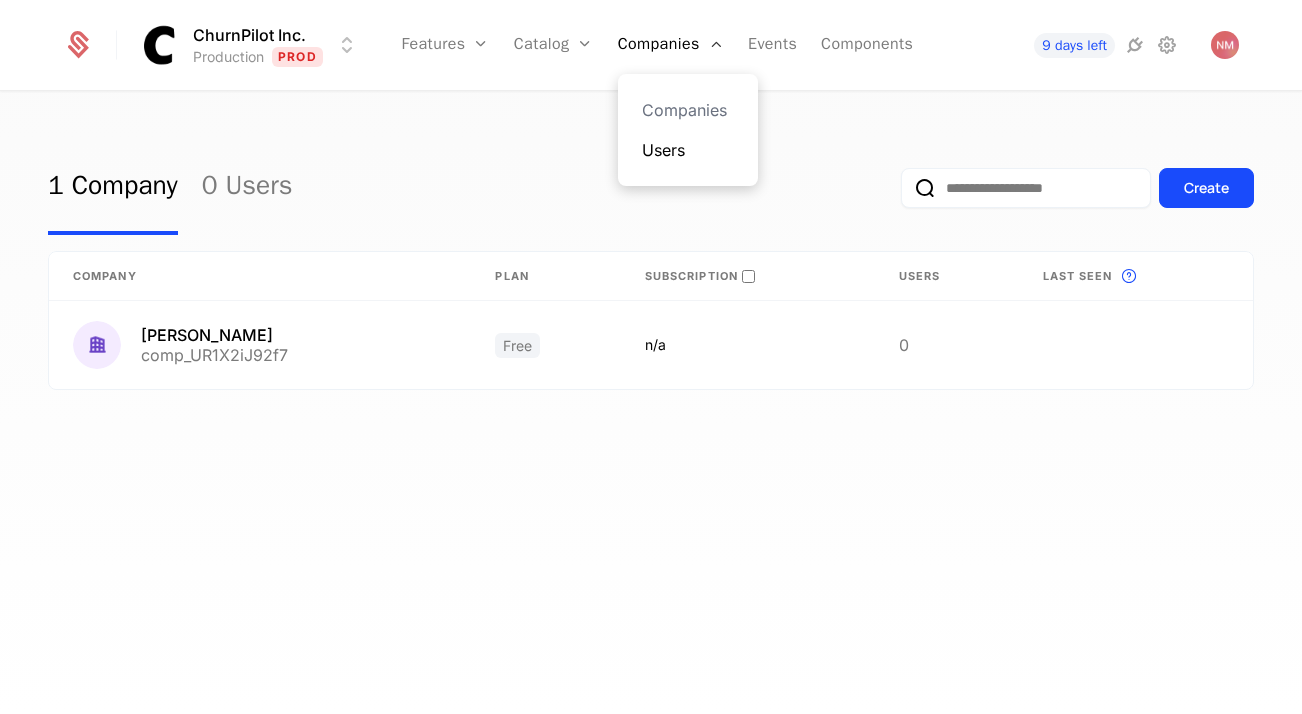 click on "Users" at bounding box center (688, 150) 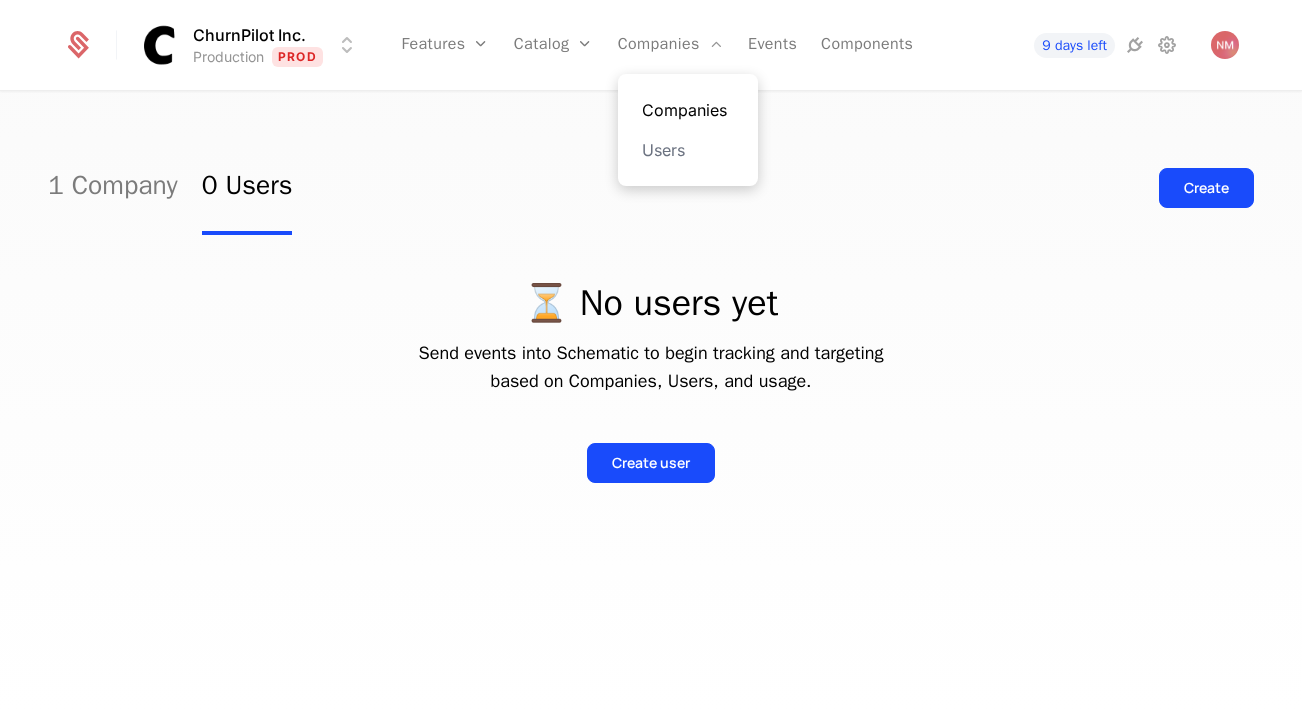 click on "Companies" at bounding box center [688, 110] 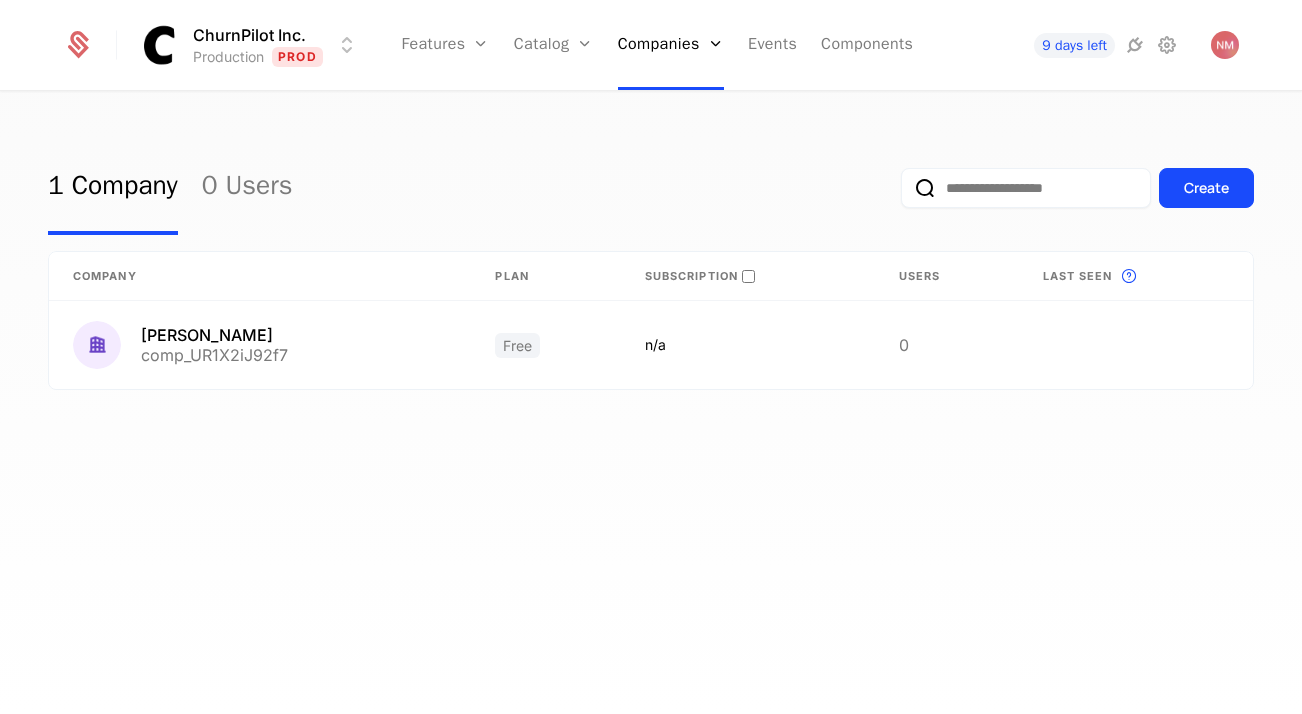 click at bounding box center [1026, 188] 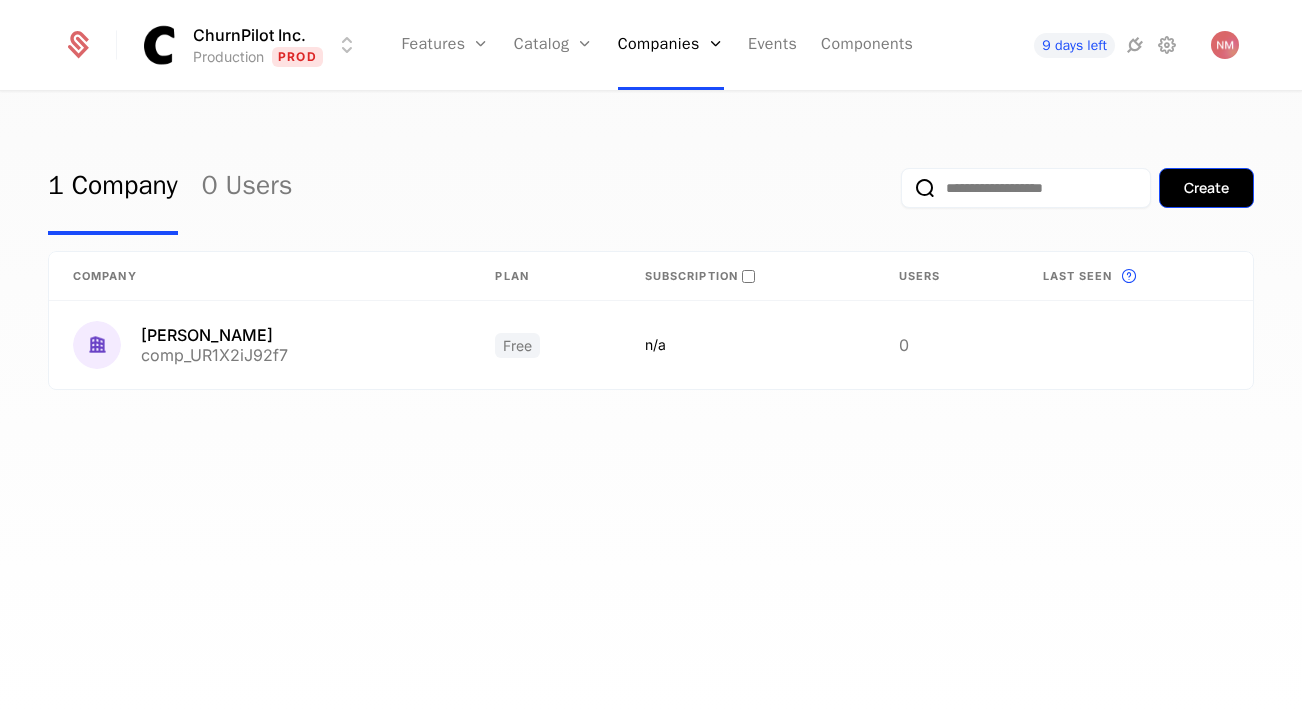 click on "Create" at bounding box center [1206, 188] 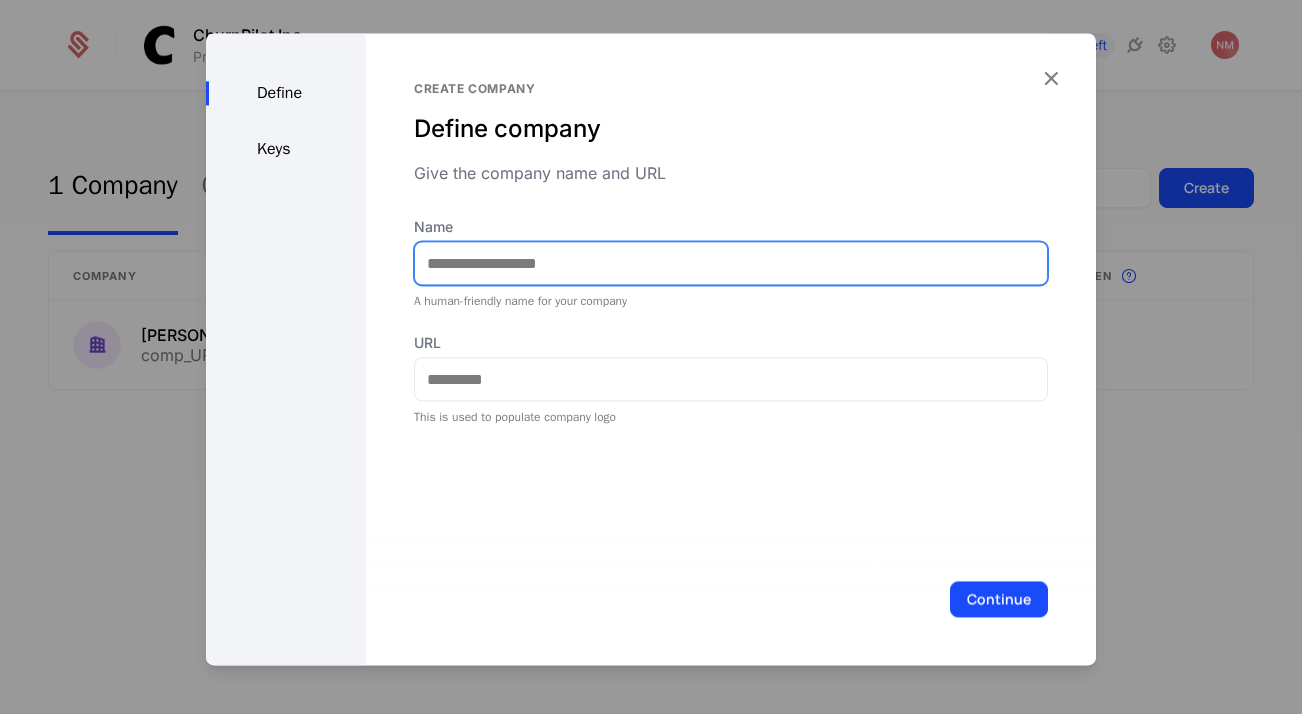 click on "Name" at bounding box center (731, 263) 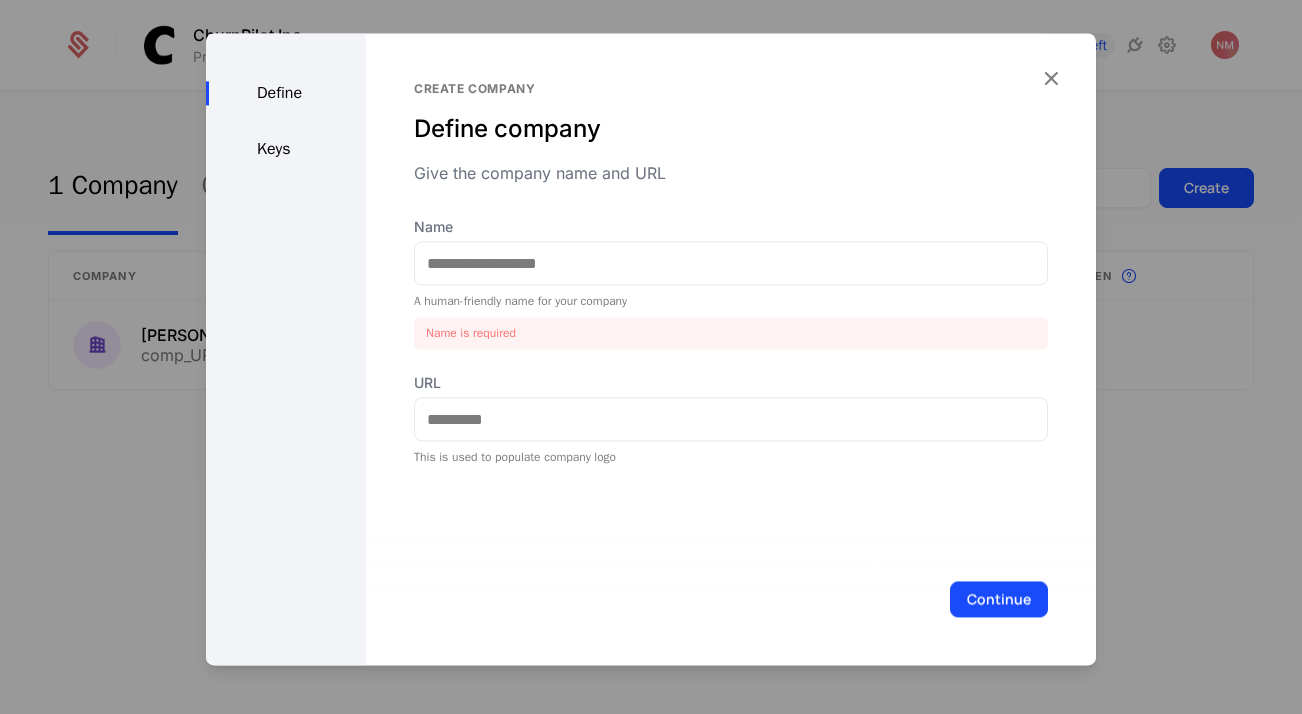 click on "Create company Define company Give the company name and URL Name A human-friendly name for your company Name is required URL This is used to populate company logo" at bounding box center (731, 349) 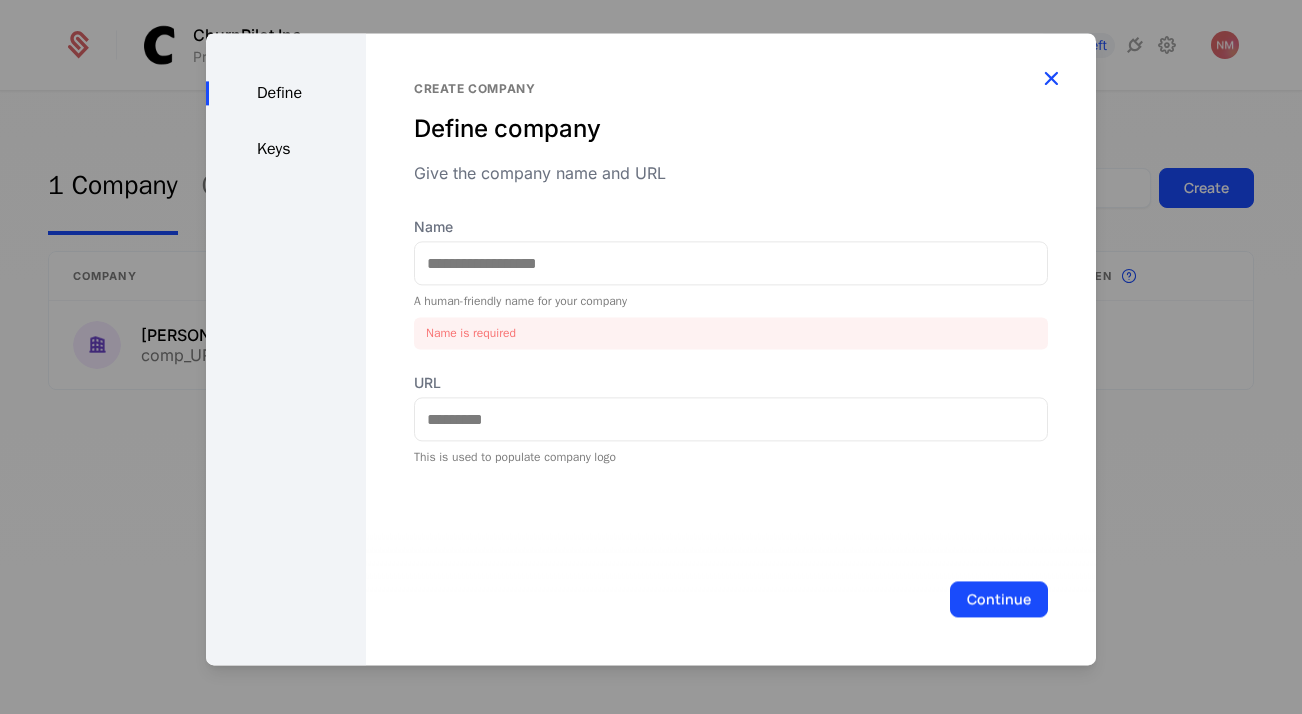 click at bounding box center (1051, 78) 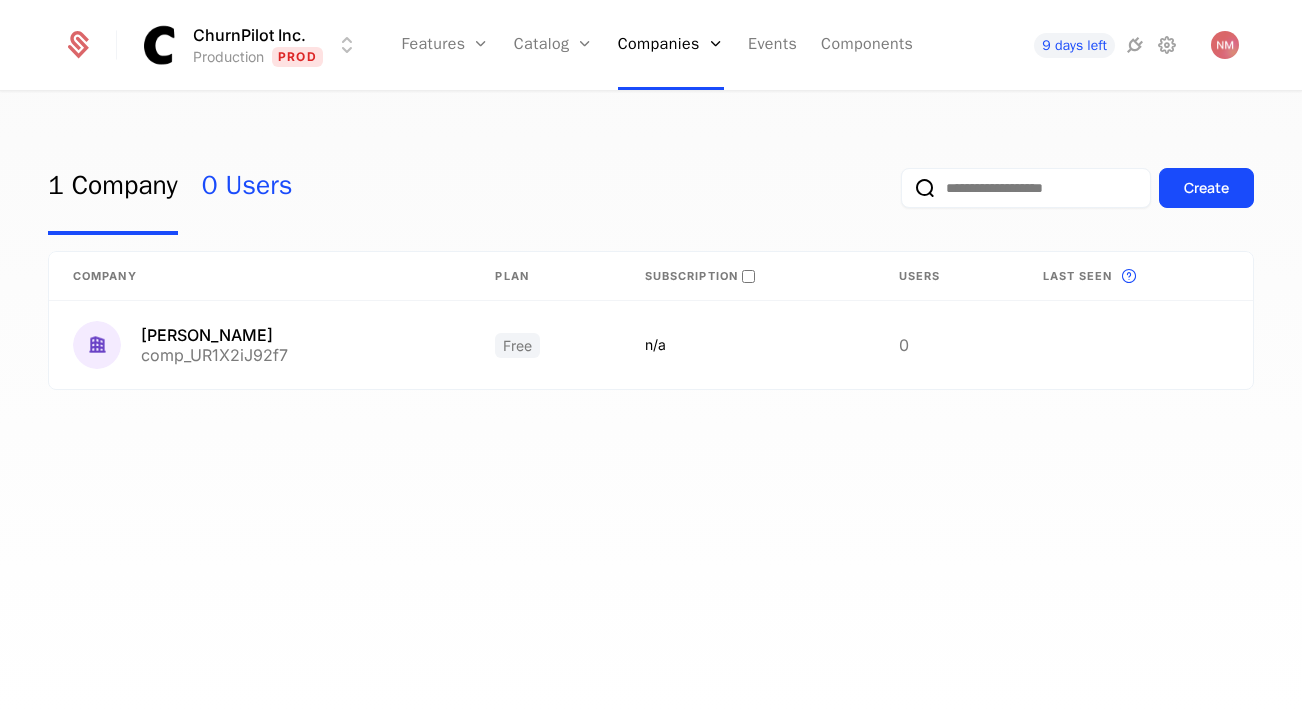 click on "0 Users" at bounding box center [247, 188] 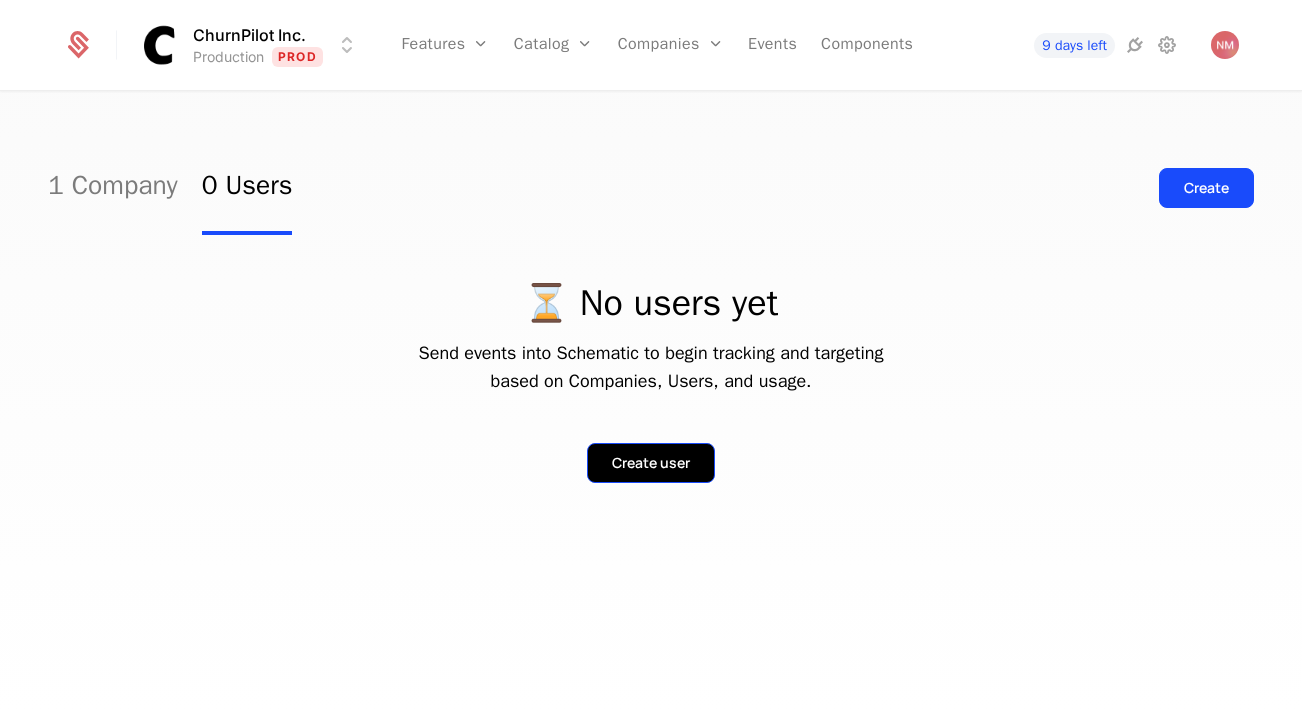 click on "Create user" at bounding box center (651, 463) 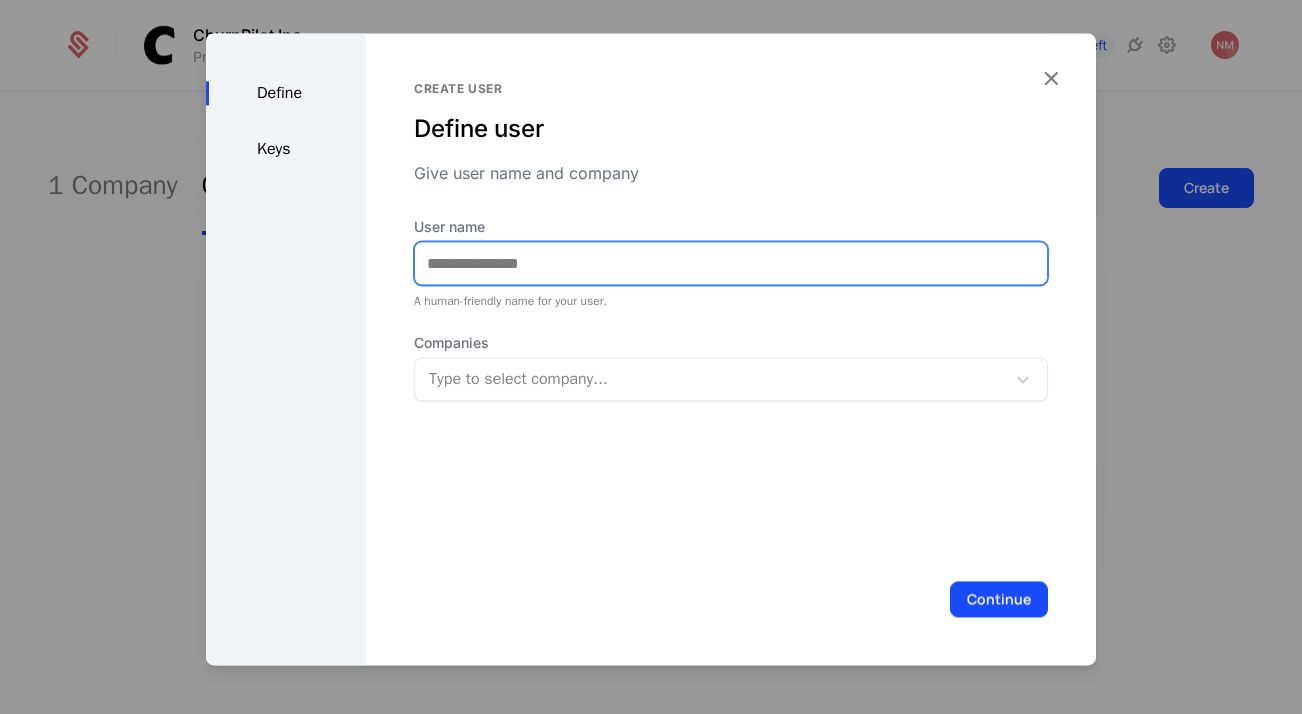 click on "User name" at bounding box center (731, 263) 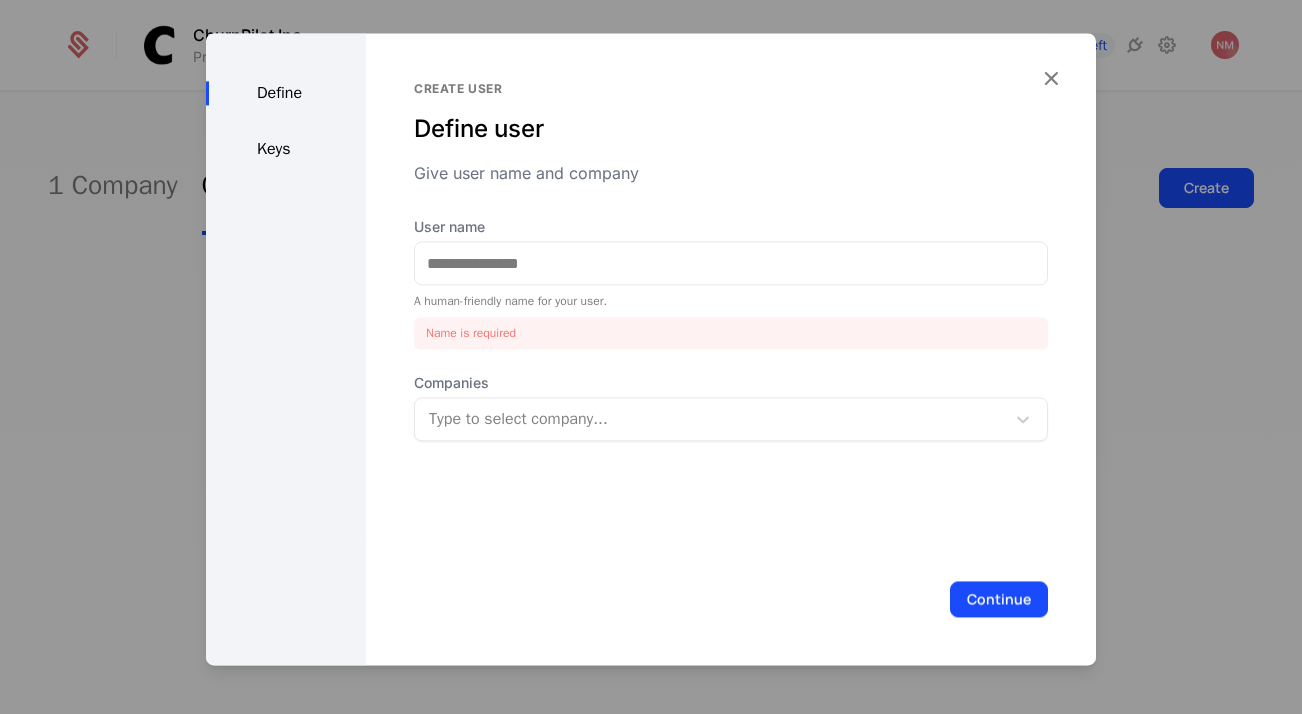 click on "Give user name and company" at bounding box center [731, 173] 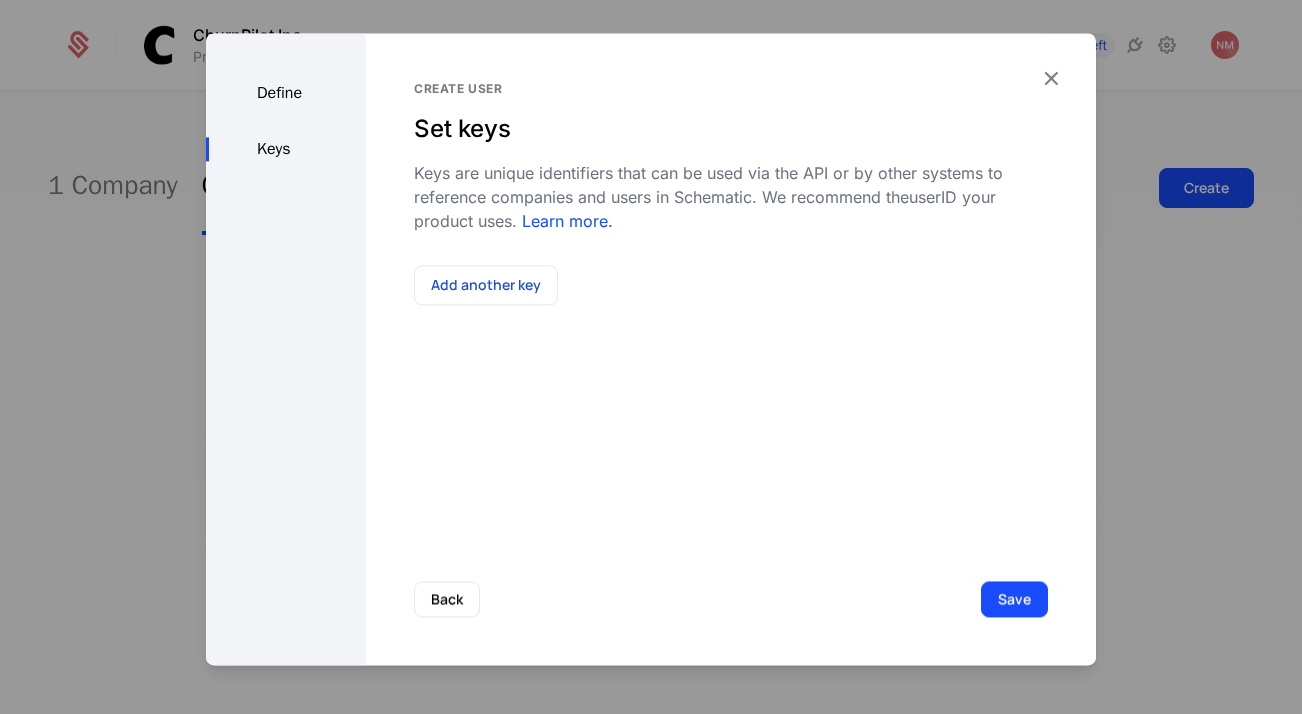 click on "Define" at bounding box center [286, 93] 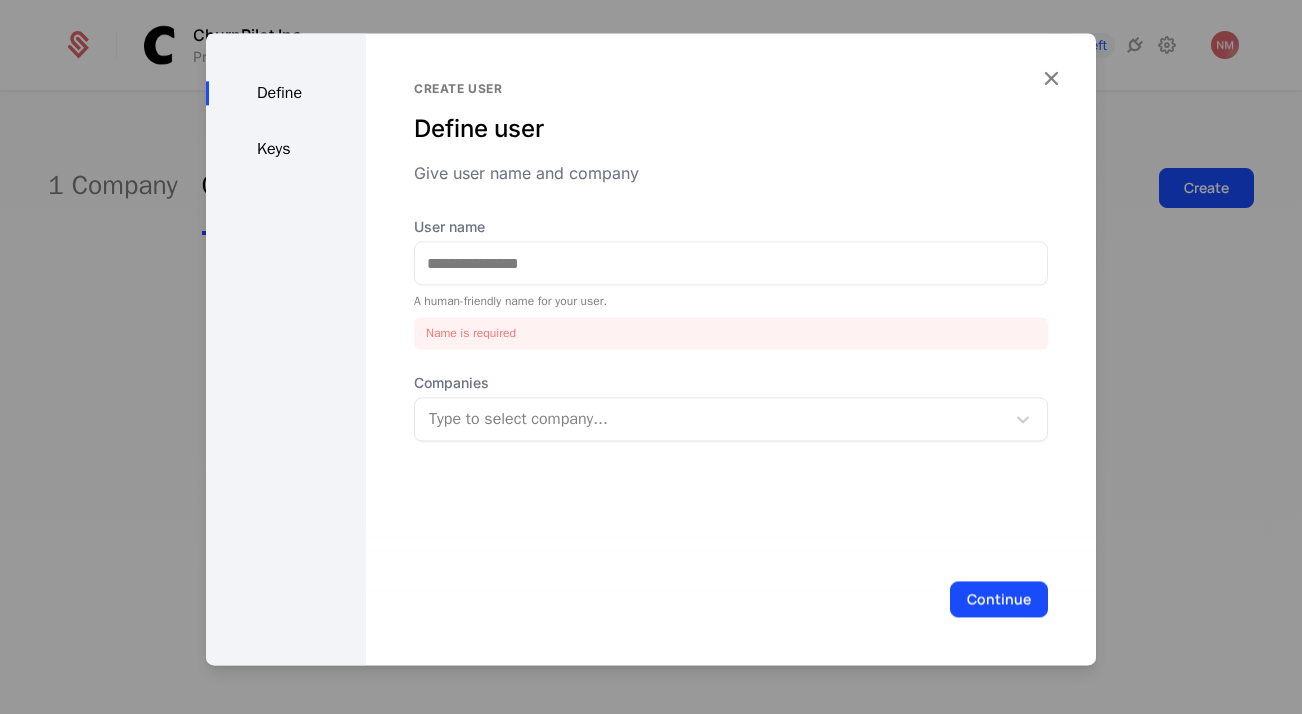 click at bounding box center (731, 263) 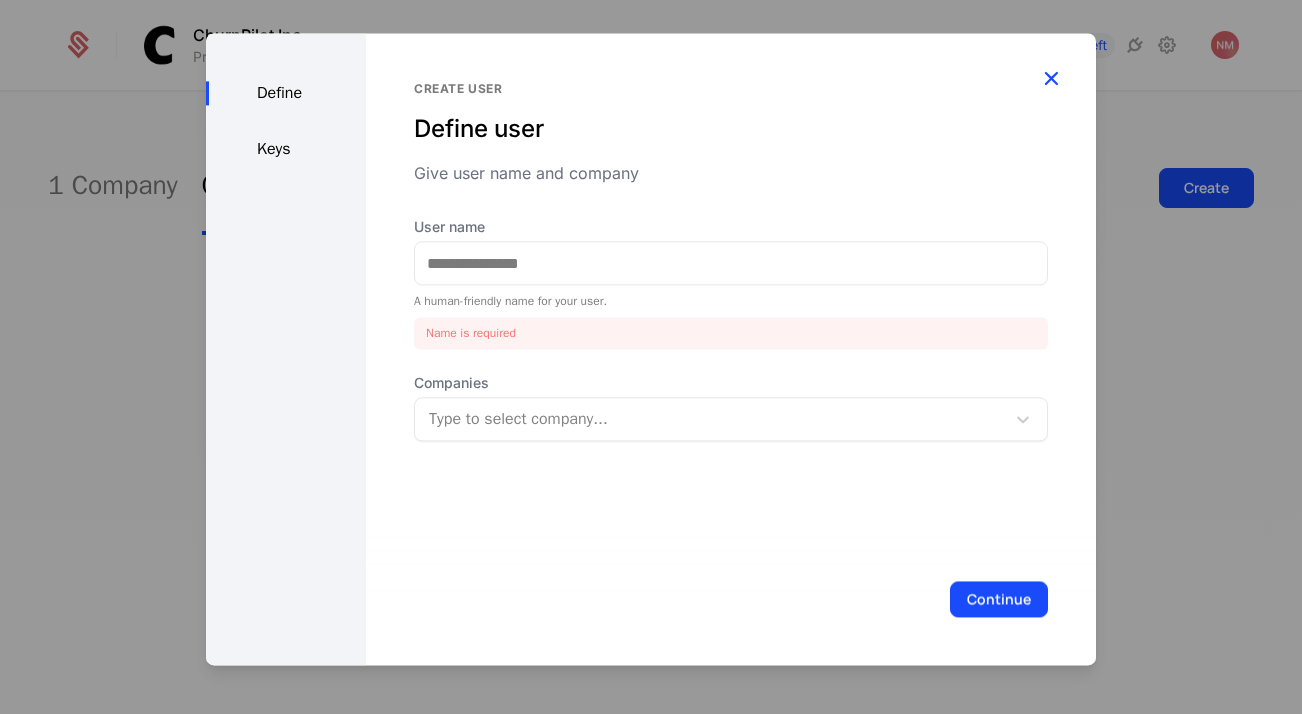 click at bounding box center (1051, 78) 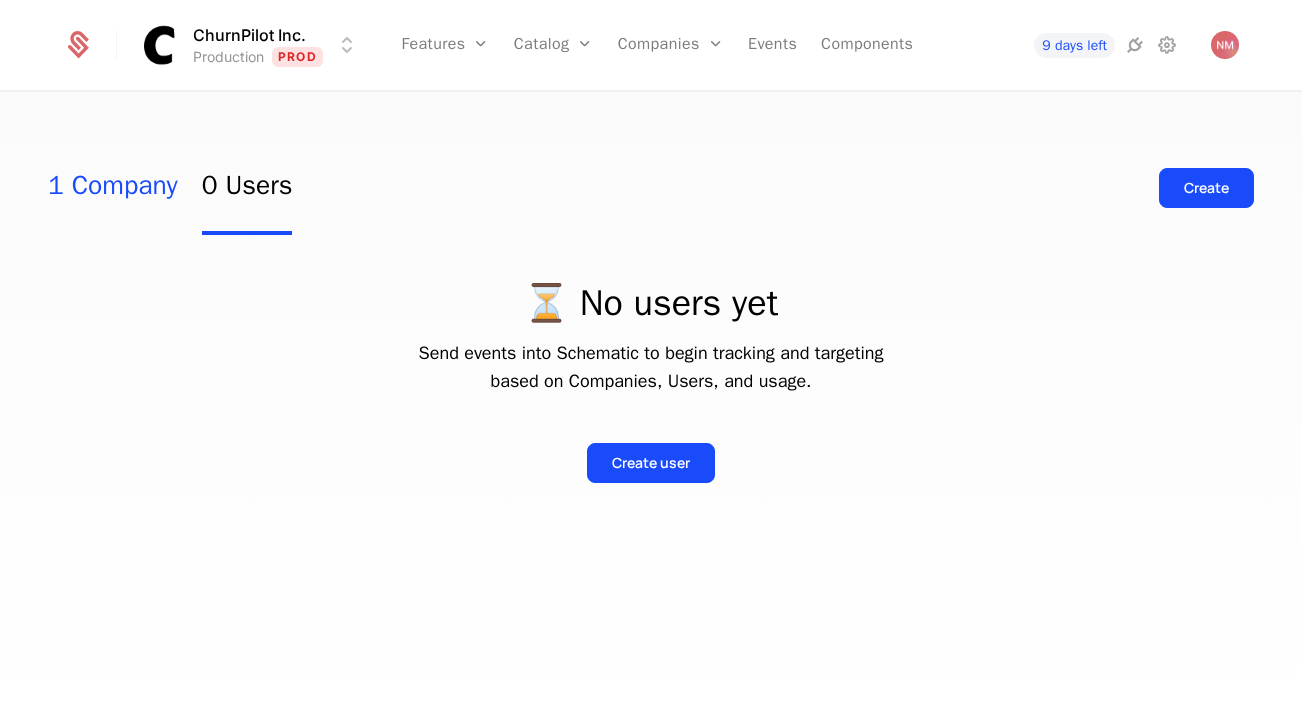 click on "1 Company" at bounding box center (113, 188) 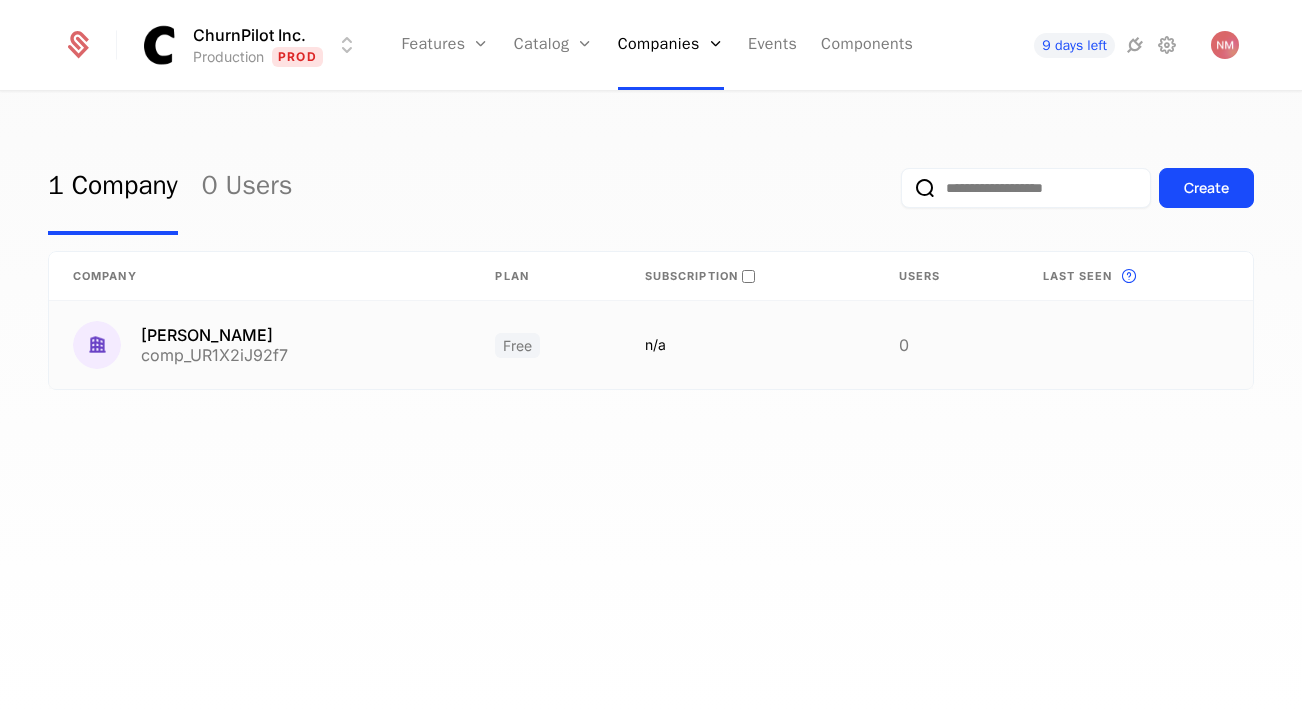 click on "Alexey Gerasimov comp_UR1X2iJ92f7" at bounding box center [260, 345] 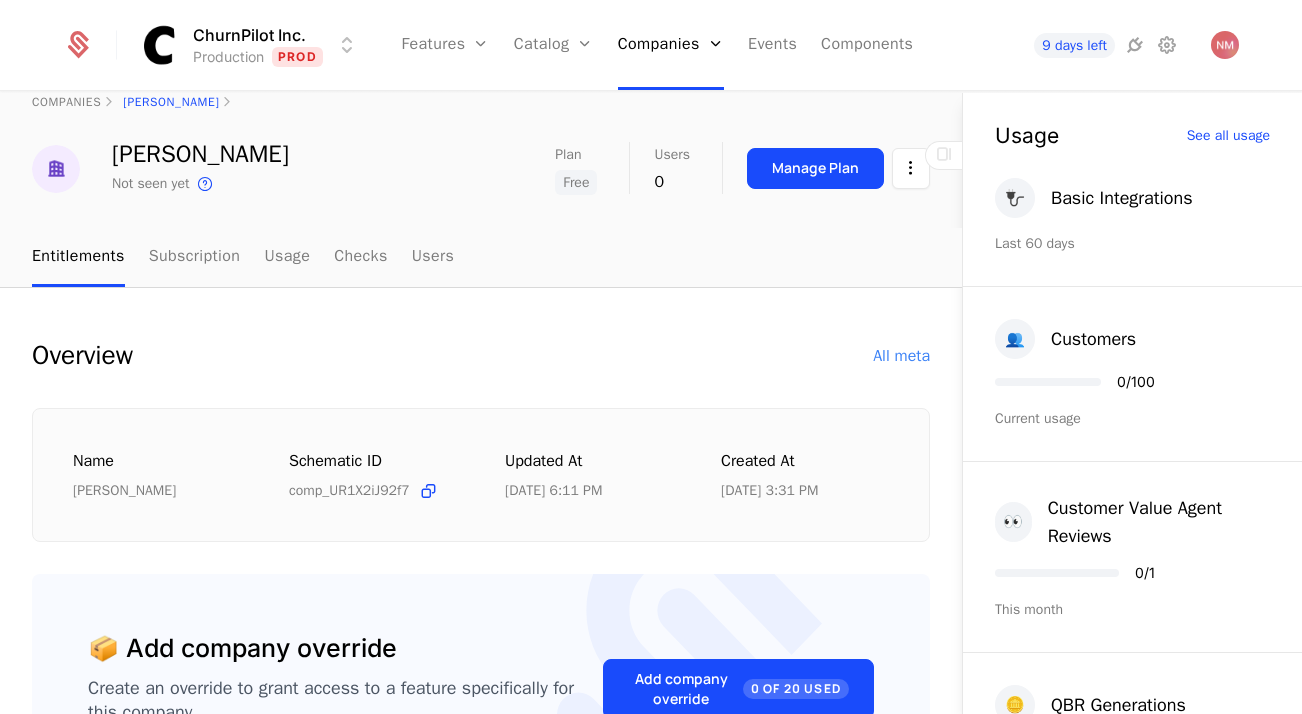 scroll, scrollTop: 0, scrollLeft: 0, axis: both 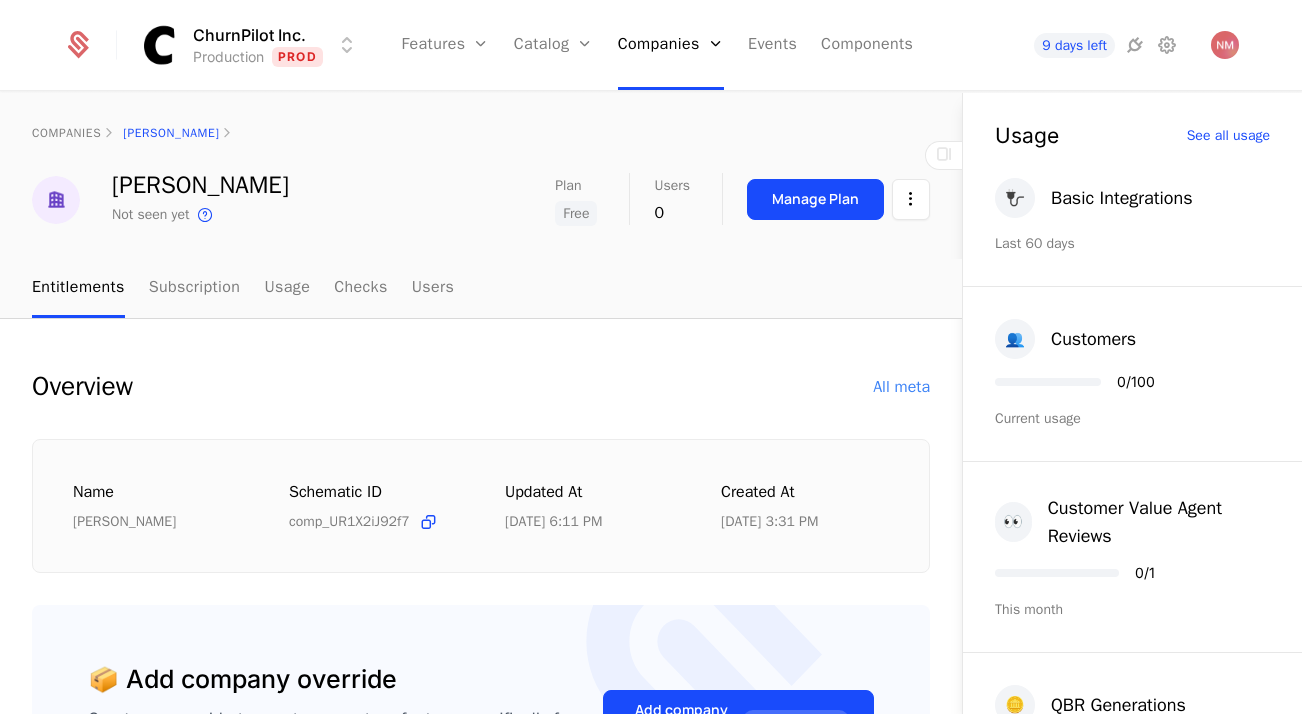 click on "companies Alexey Gerasimov" at bounding box center [481, 133] 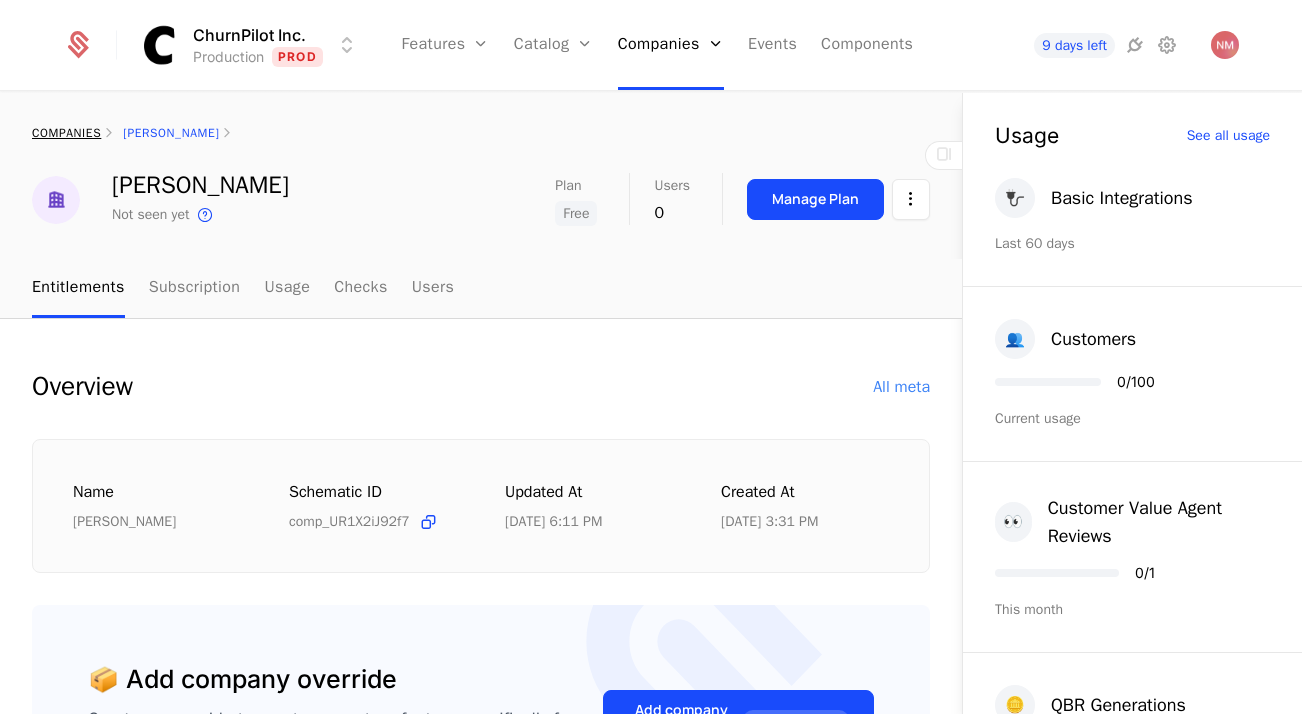 click on "companies" at bounding box center (66, 133) 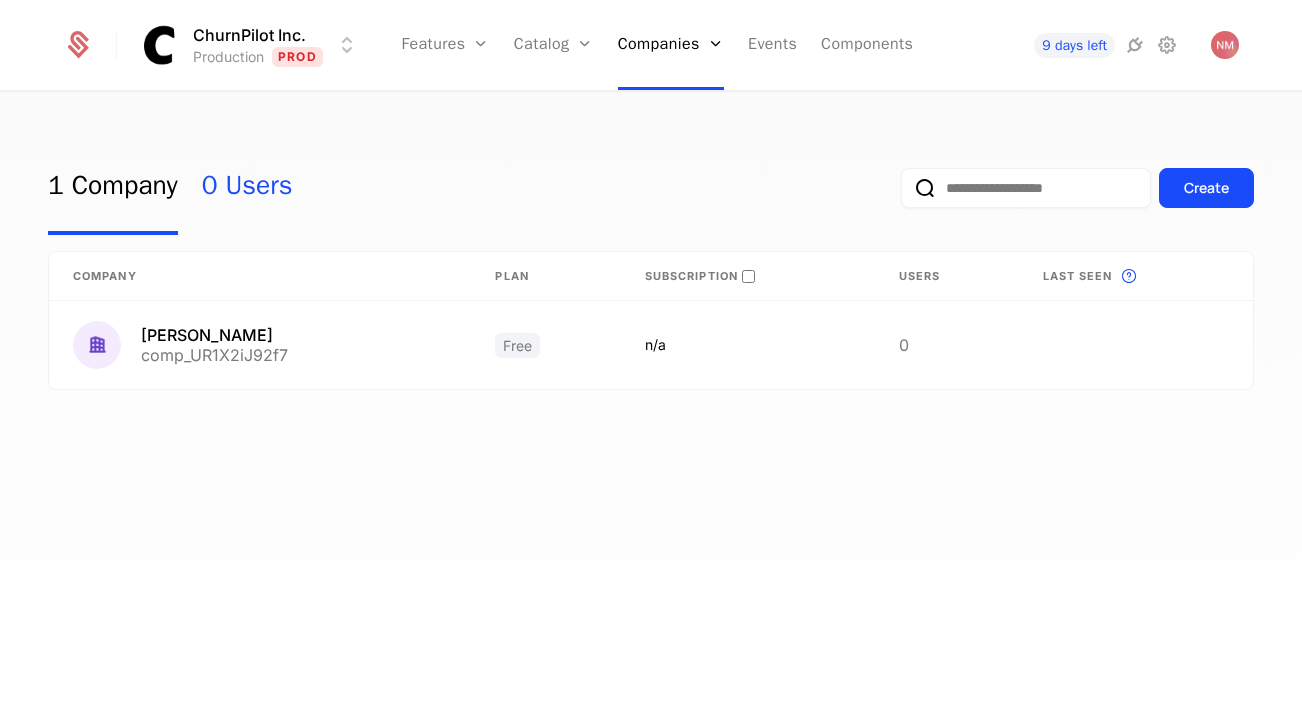 click on "0 Users" at bounding box center [247, 188] 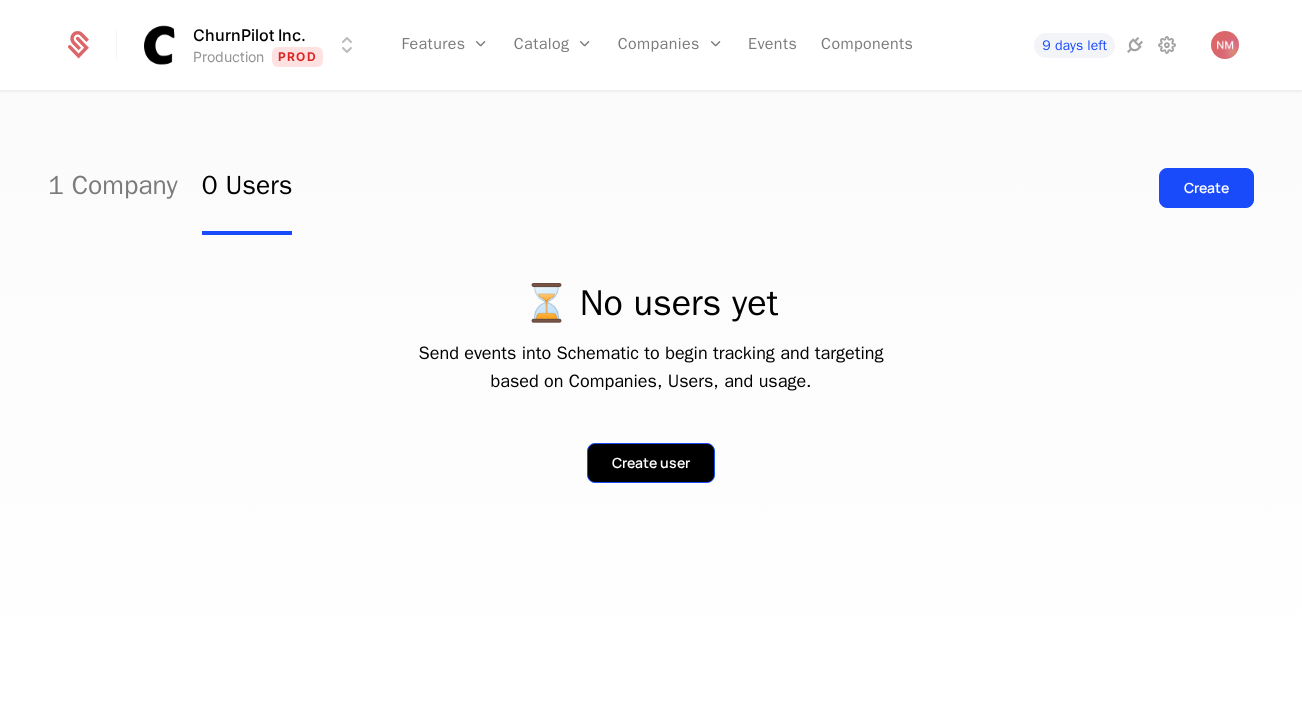 click on "Create user" at bounding box center (651, 463) 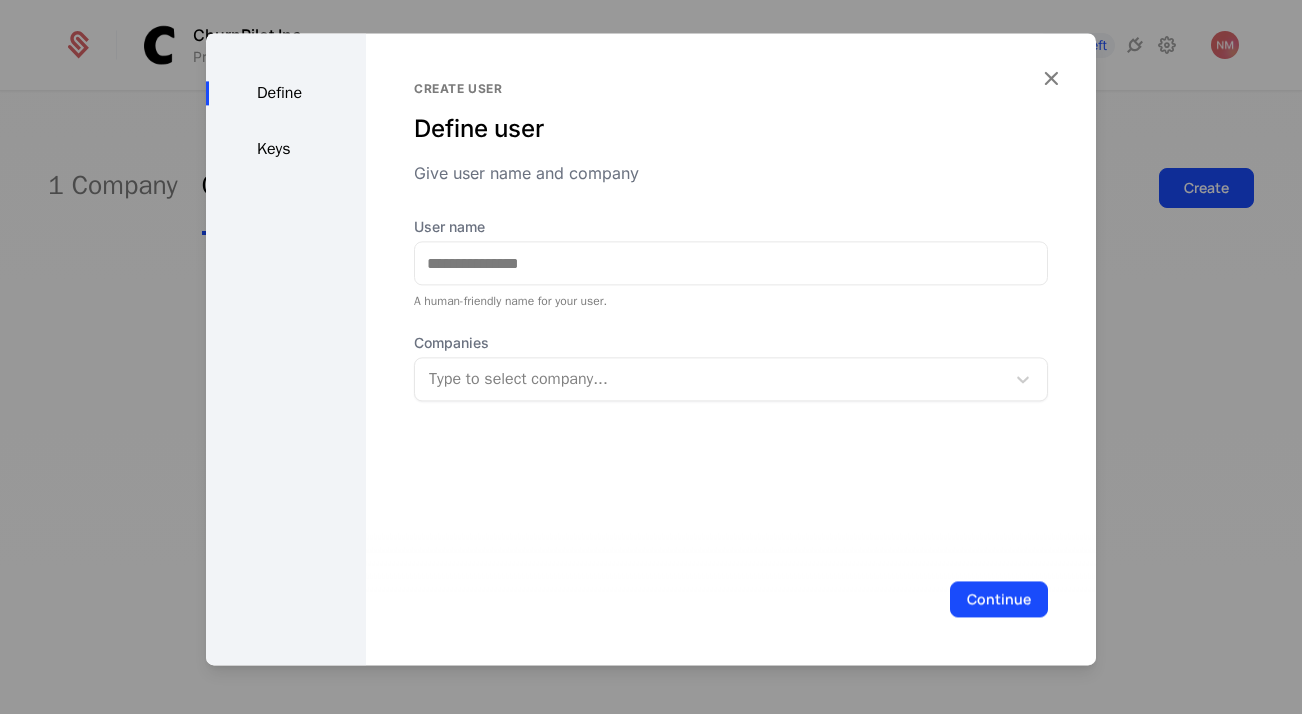 click on "Define" at bounding box center (286, 93) 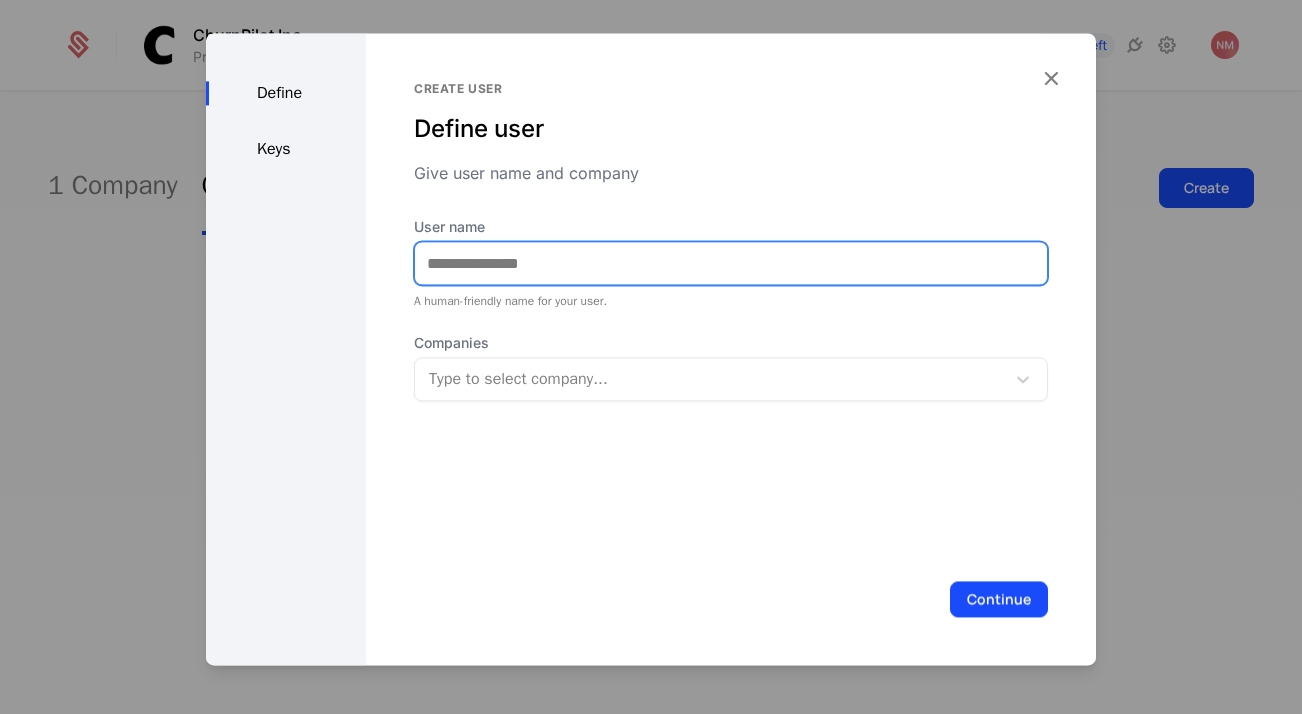 click on "User name" at bounding box center [731, 263] 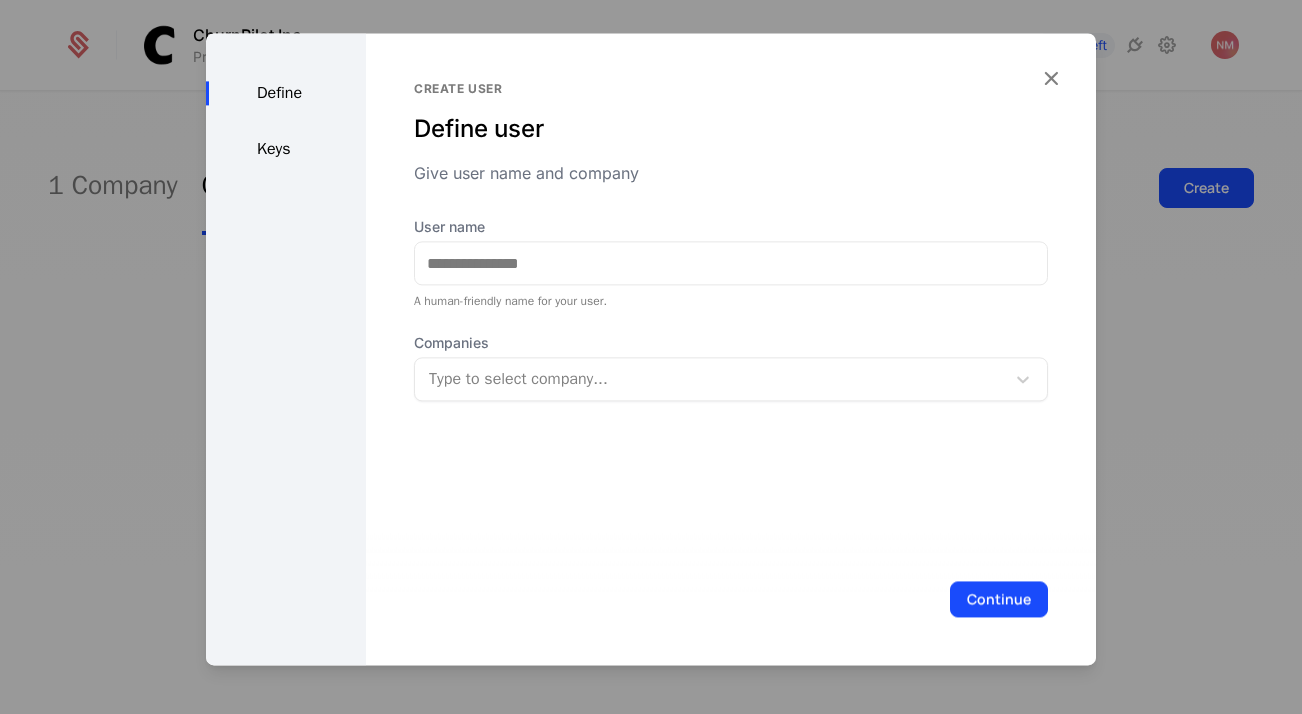 click on "Create user Define user Give user name and company User name A human-friendly name for your user. Companies Type to select company..." at bounding box center (731, 241) 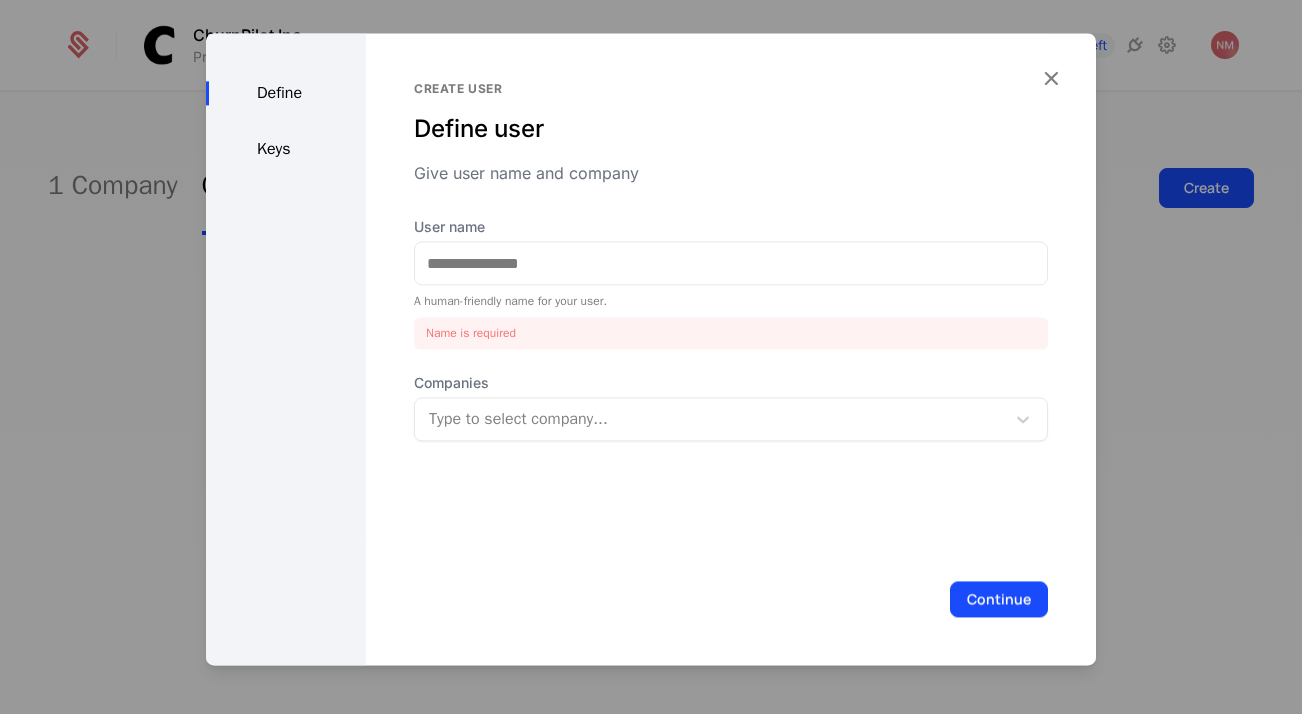 click on "Create user Define user Give user name and company User name A human-friendly name for your user. Name is required Companies Type to select company..." at bounding box center (731, 261) 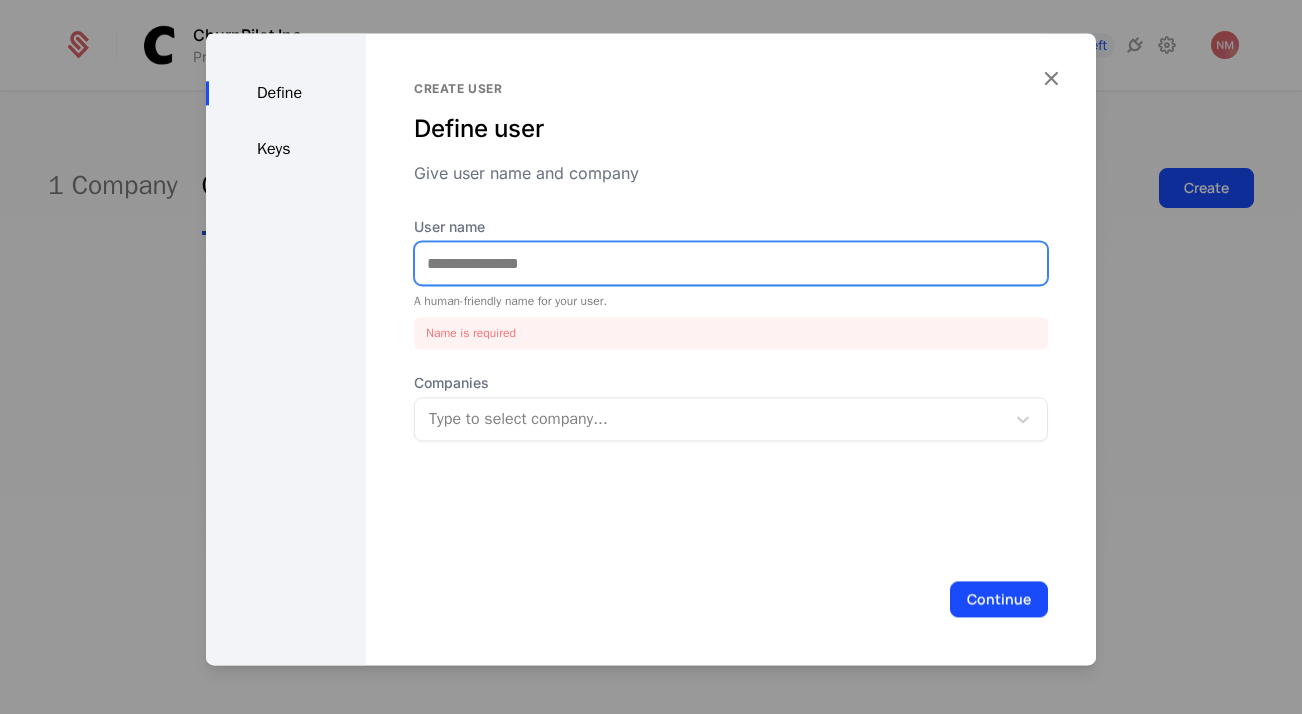 click on "User name" at bounding box center [731, 263] 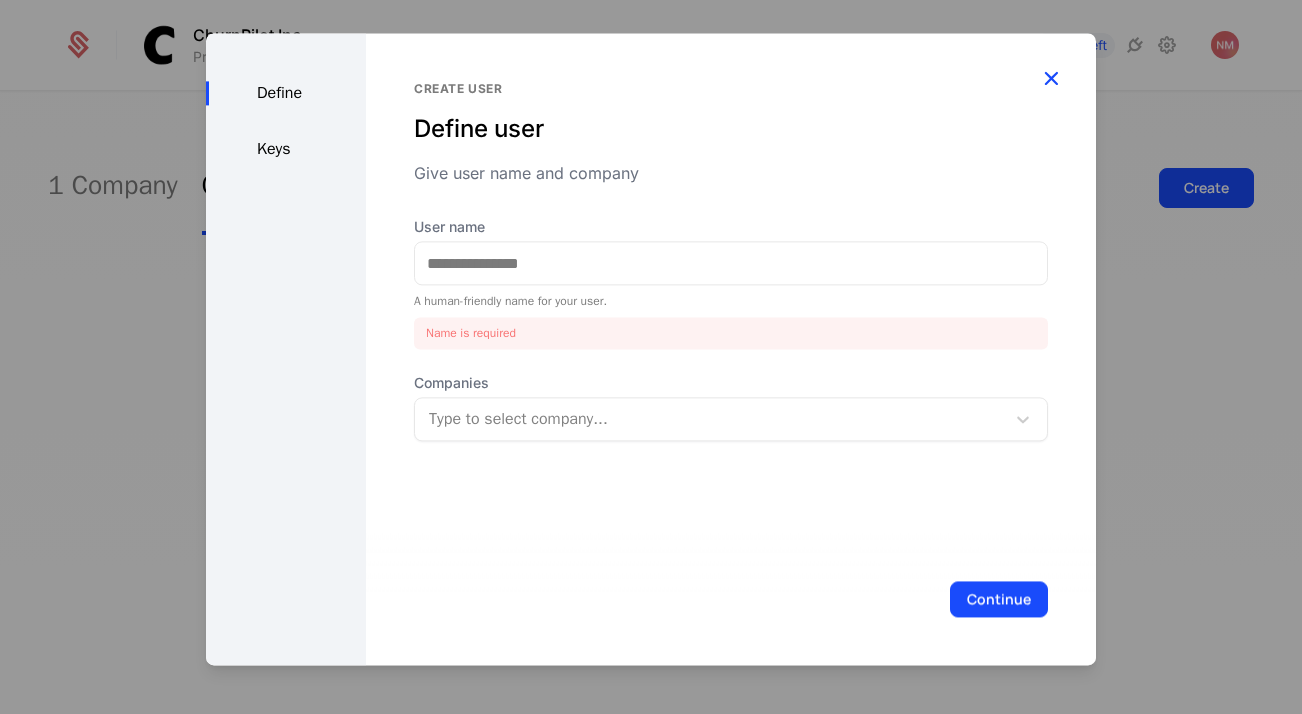 click at bounding box center (1051, 78) 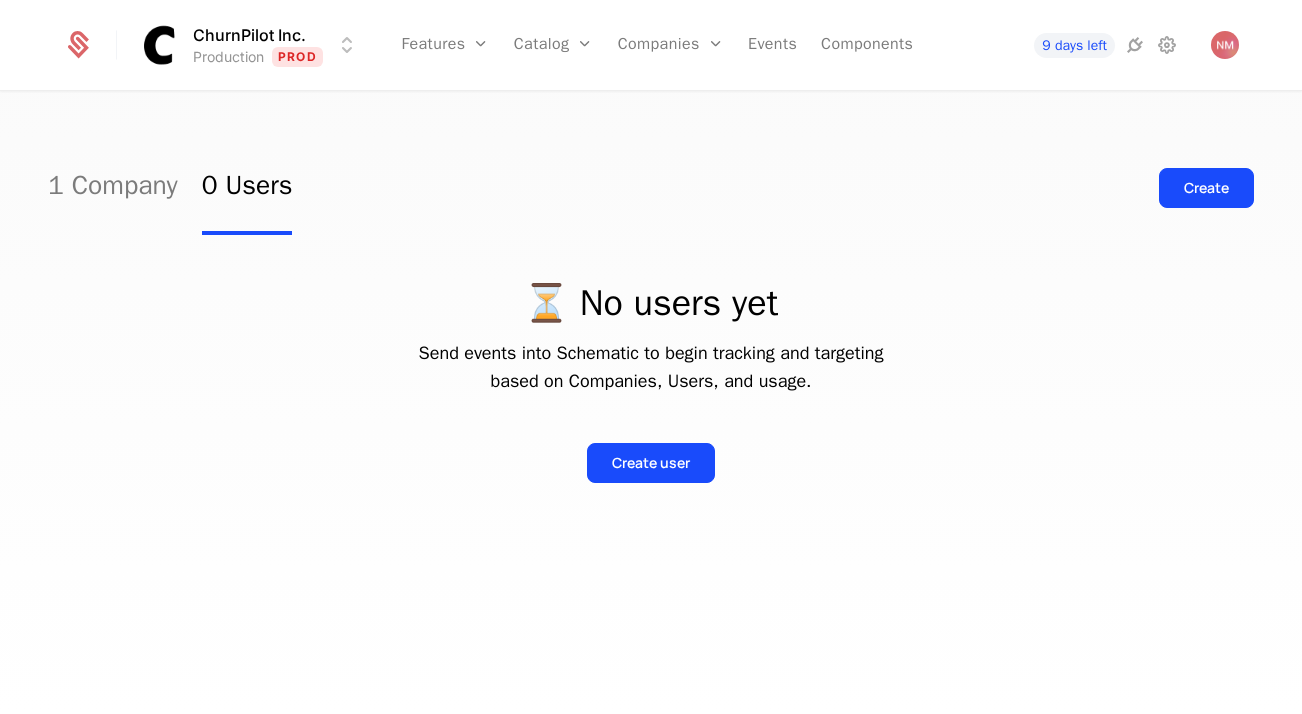 click on "0 Users" at bounding box center [247, 188] 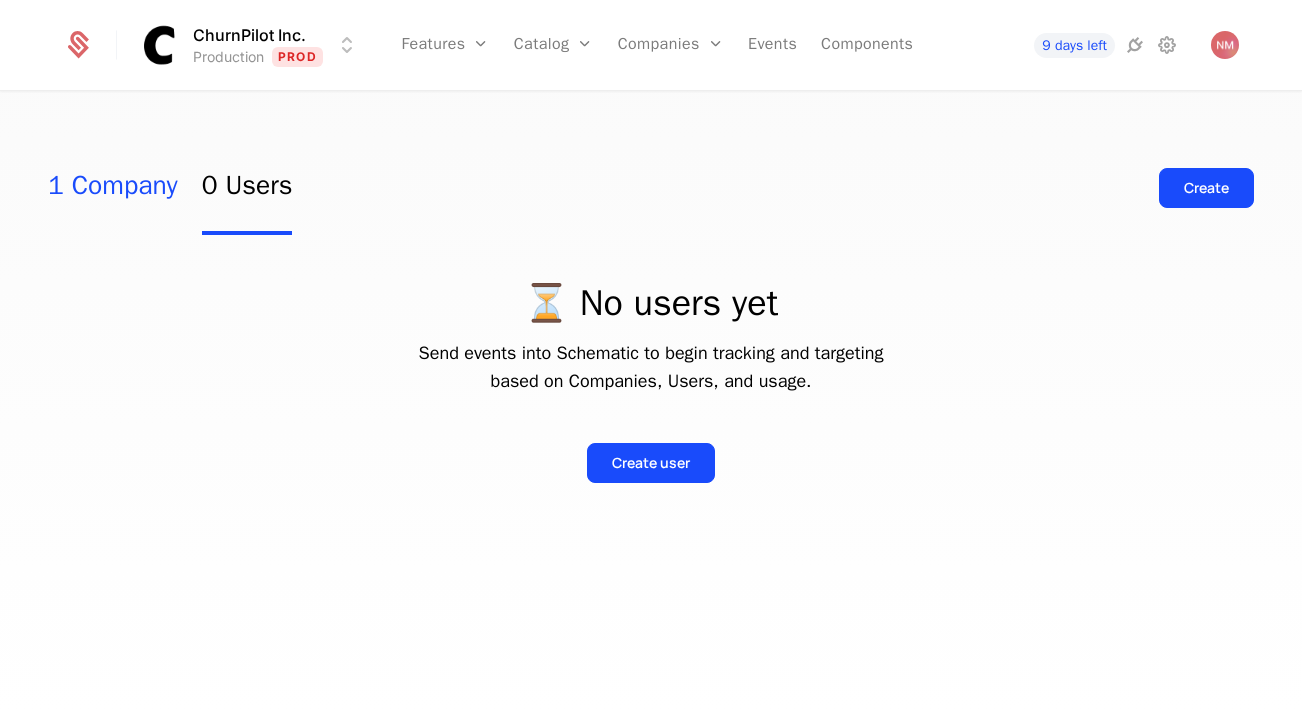 click on "1 Company" at bounding box center [113, 188] 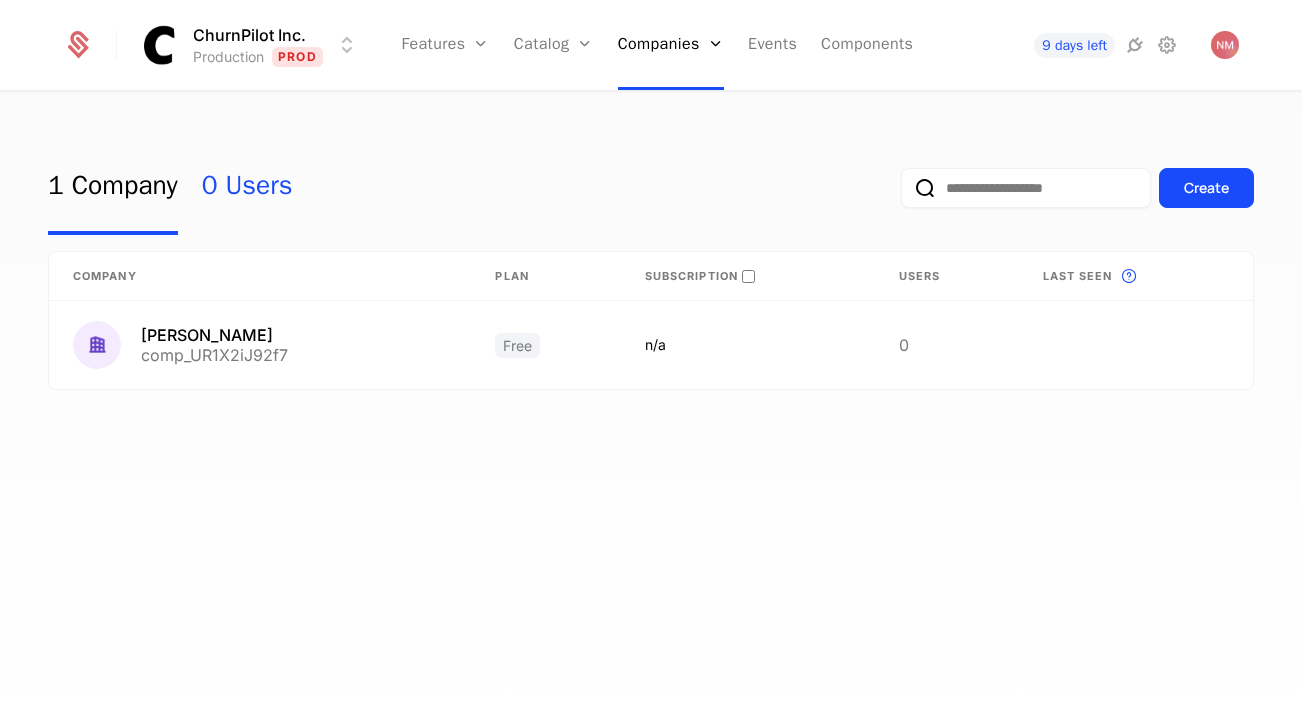 click on "0 Users" at bounding box center [247, 188] 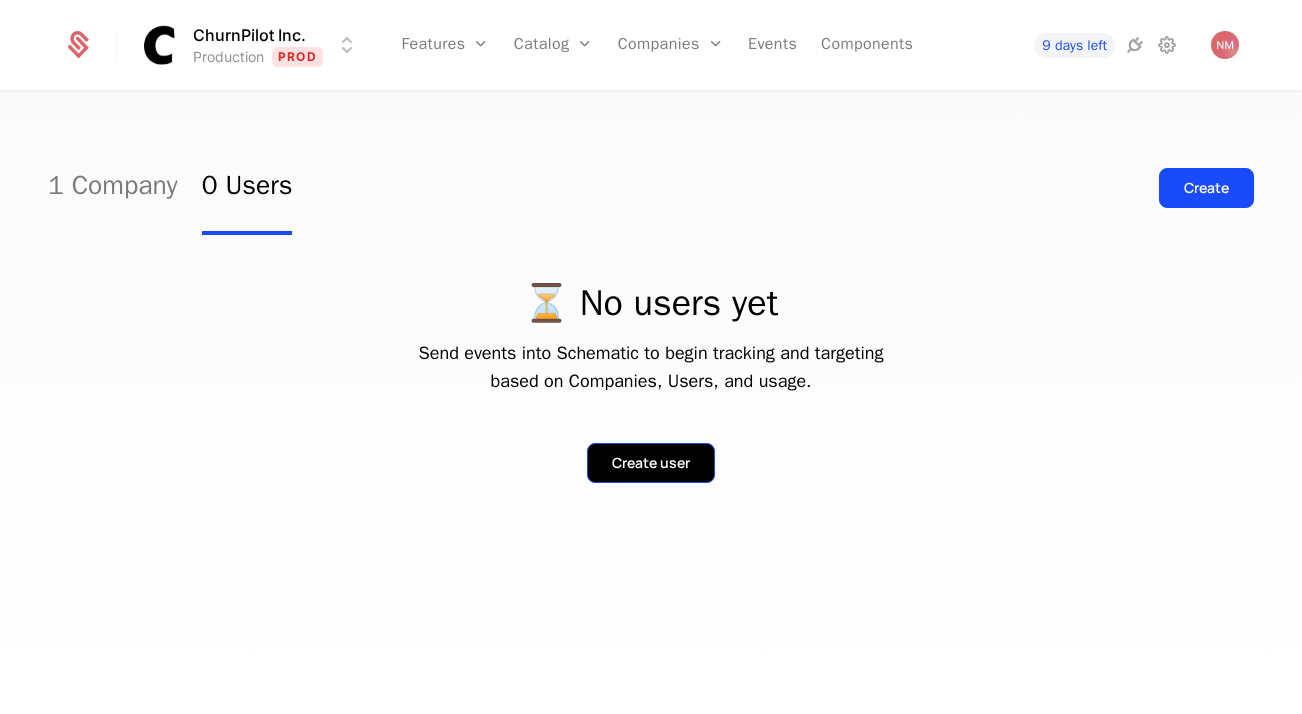 click on "Create user" at bounding box center [651, 463] 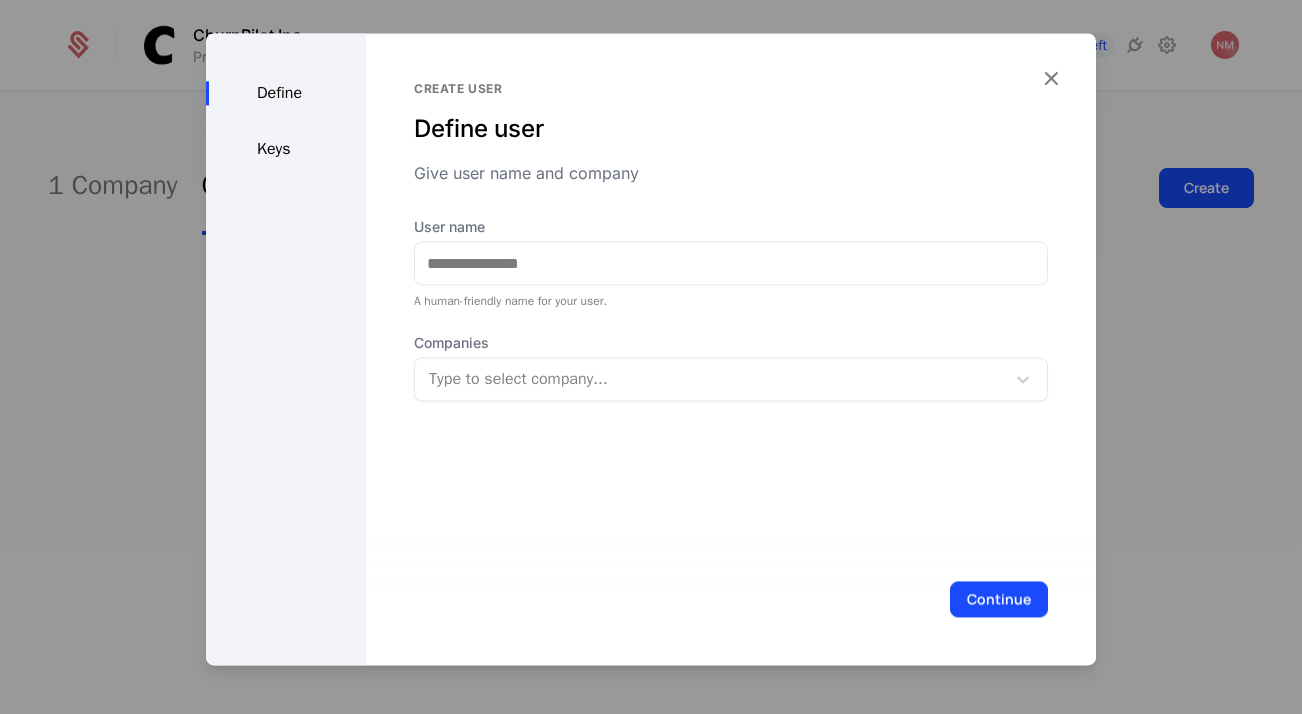 click on "Create user Define user Give user name and company User name A human-friendly name for your user. Companies Type to select company..." at bounding box center (731, 349) 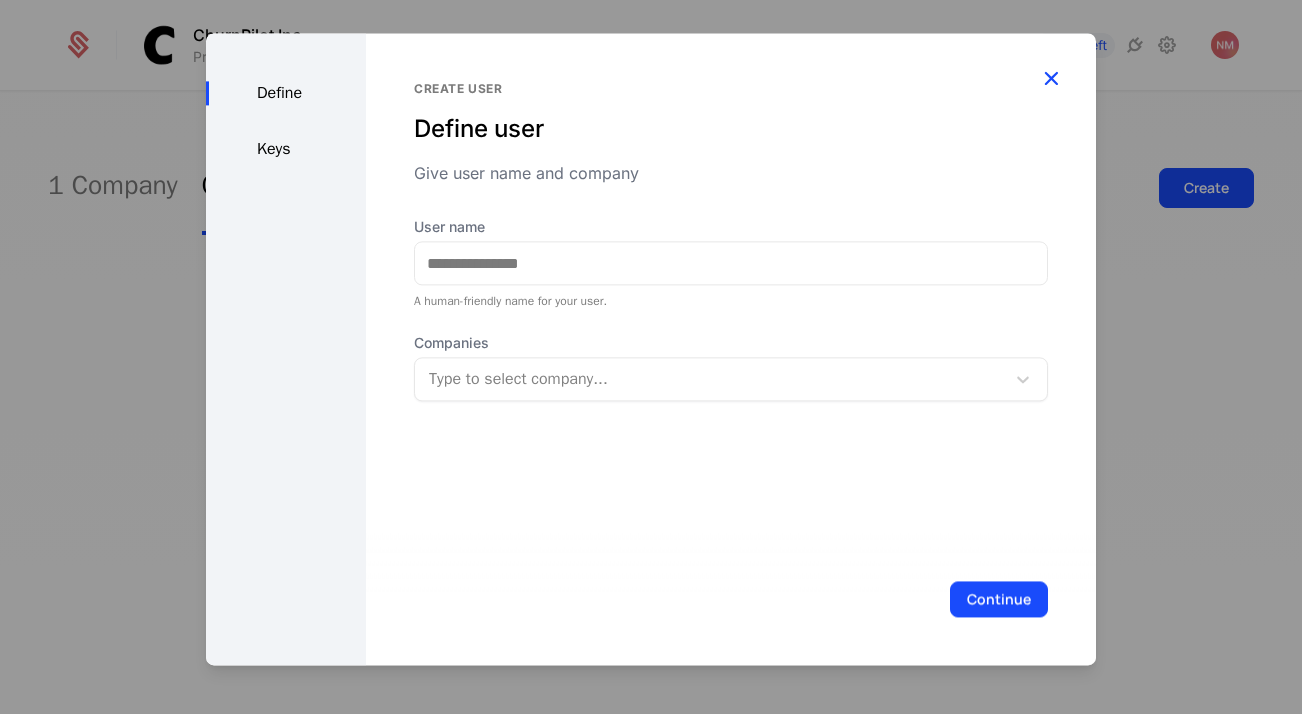 click at bounding box center [1051, 78] 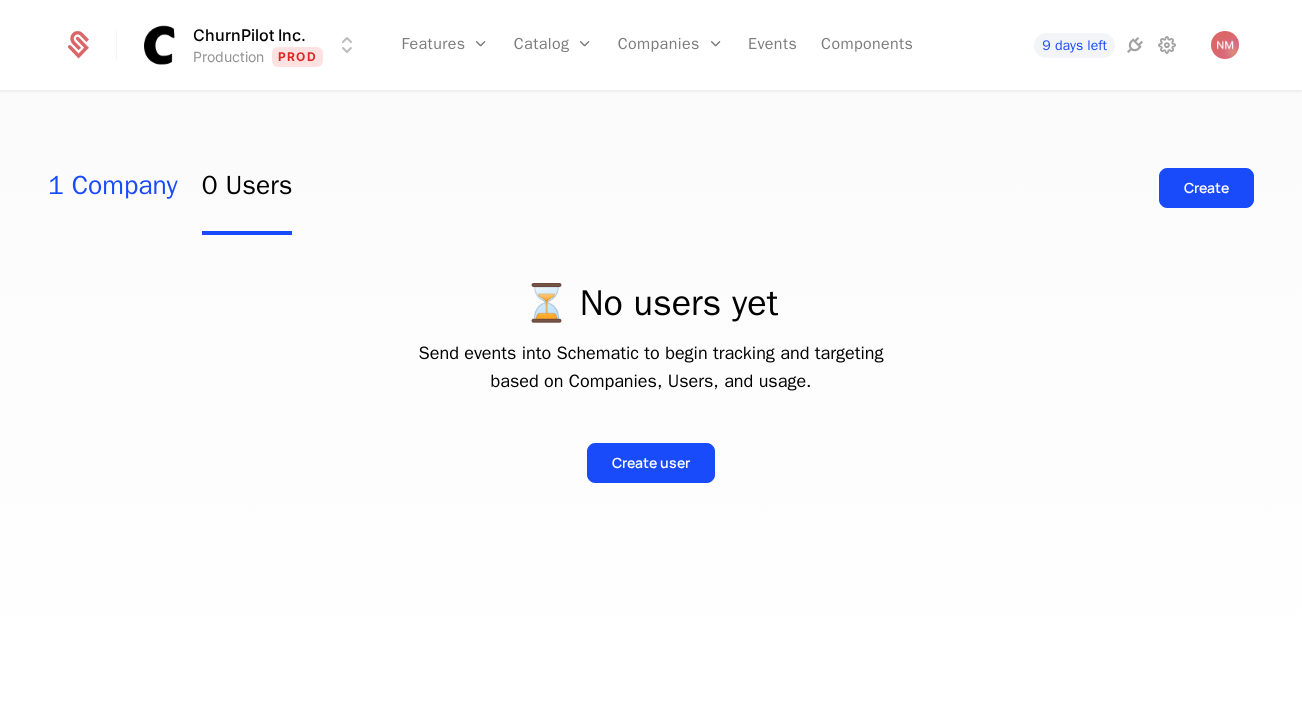click on "1 Company" at bounding box center [113, 188] 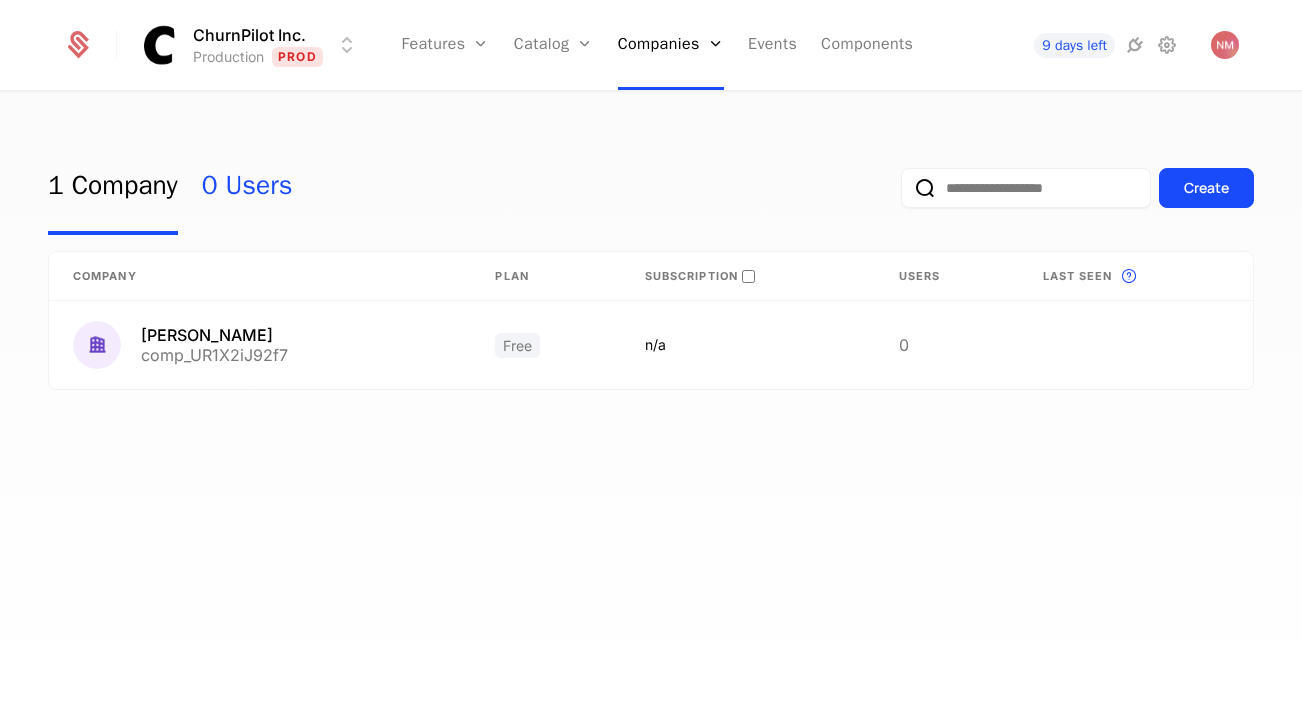 click on "0 Users" at bounding box center (247, 188) 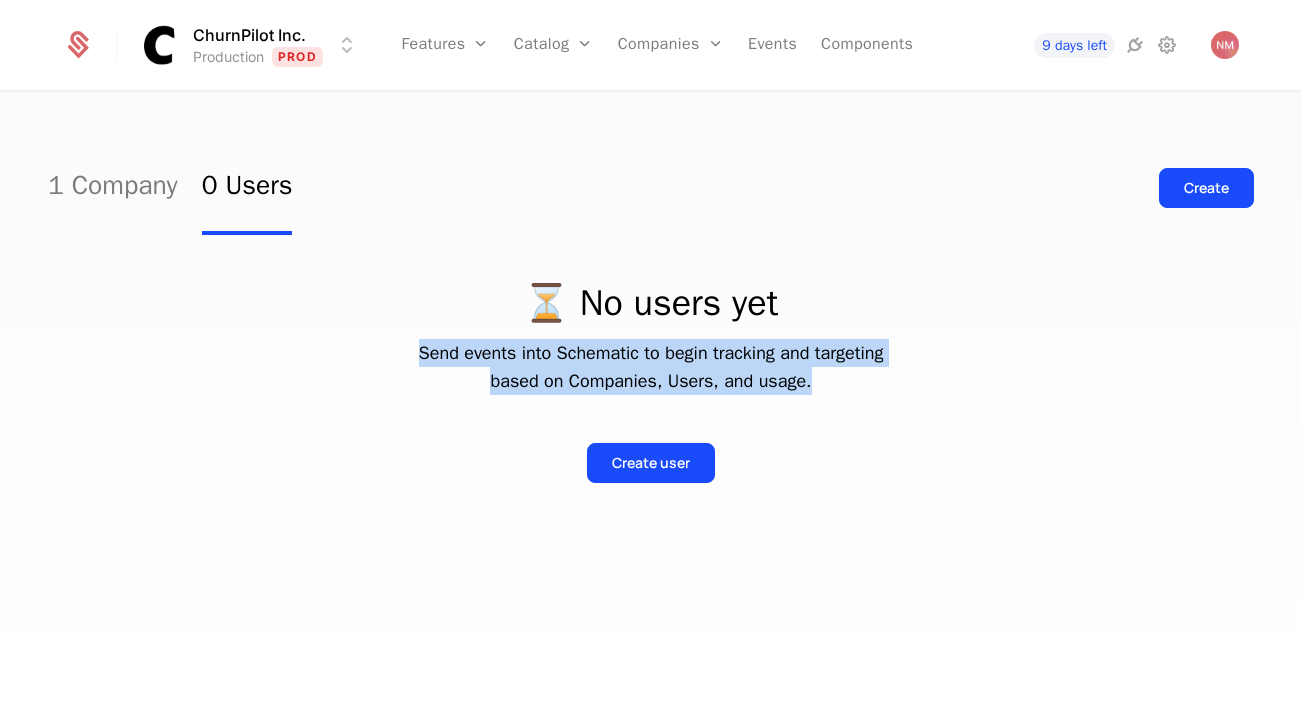 drag, startPoint x: 408, startPoint y: 356, endPoint x: 989, endPoint y: 390, distance: 581.99396 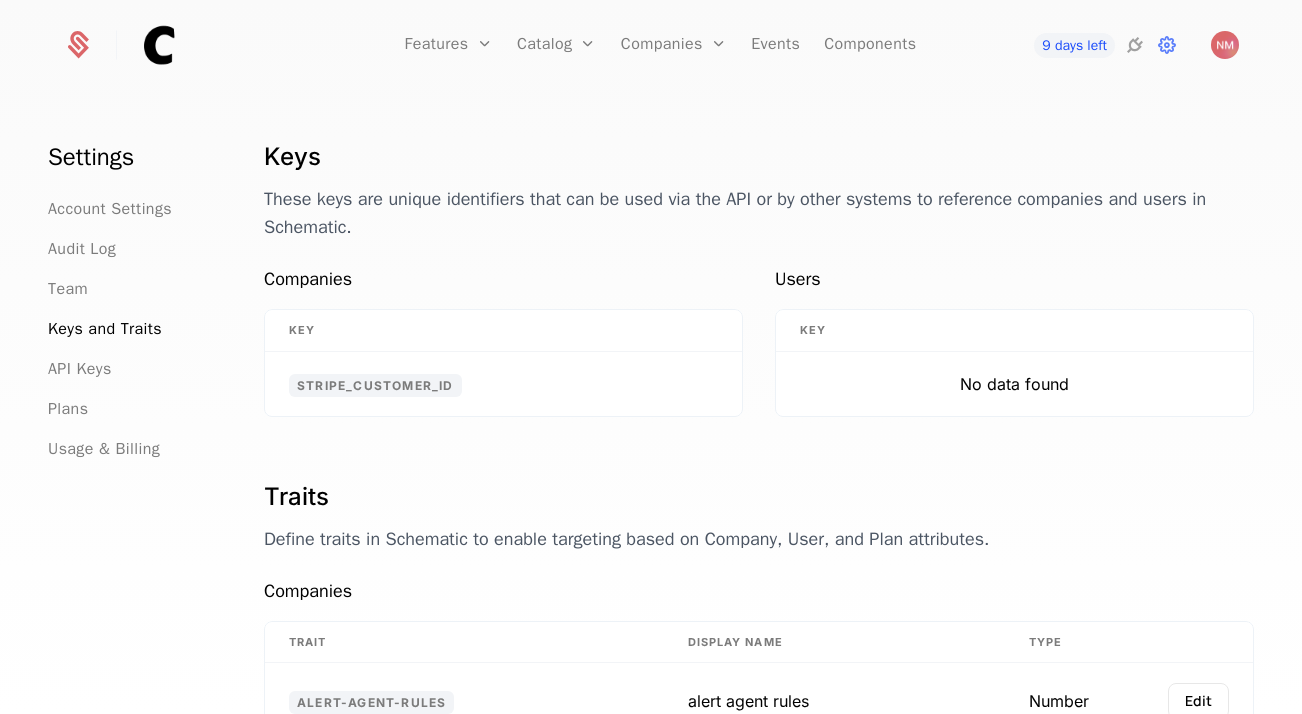 scroll, scrollTop: 0, scrollLeft: 0, axis: both 